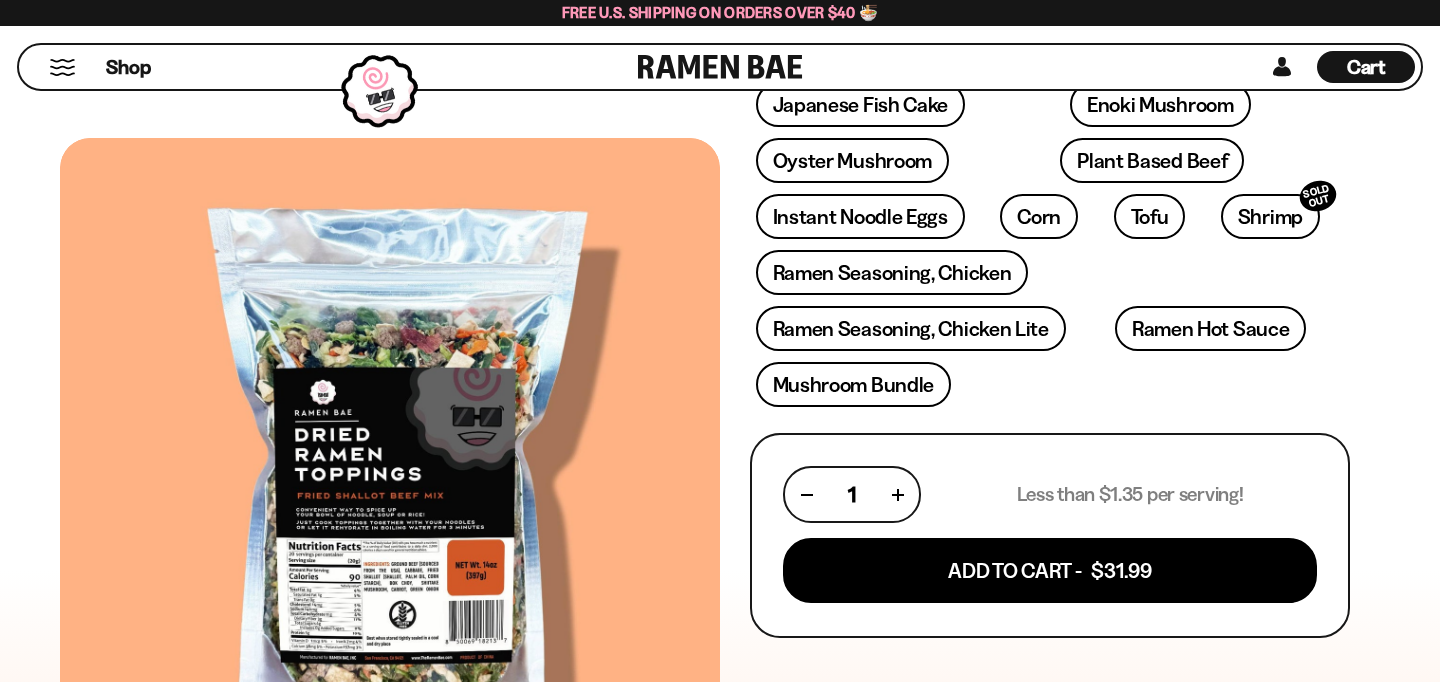 scroll, scrollTop: 616, scrollLeft: 0, axis: vertical 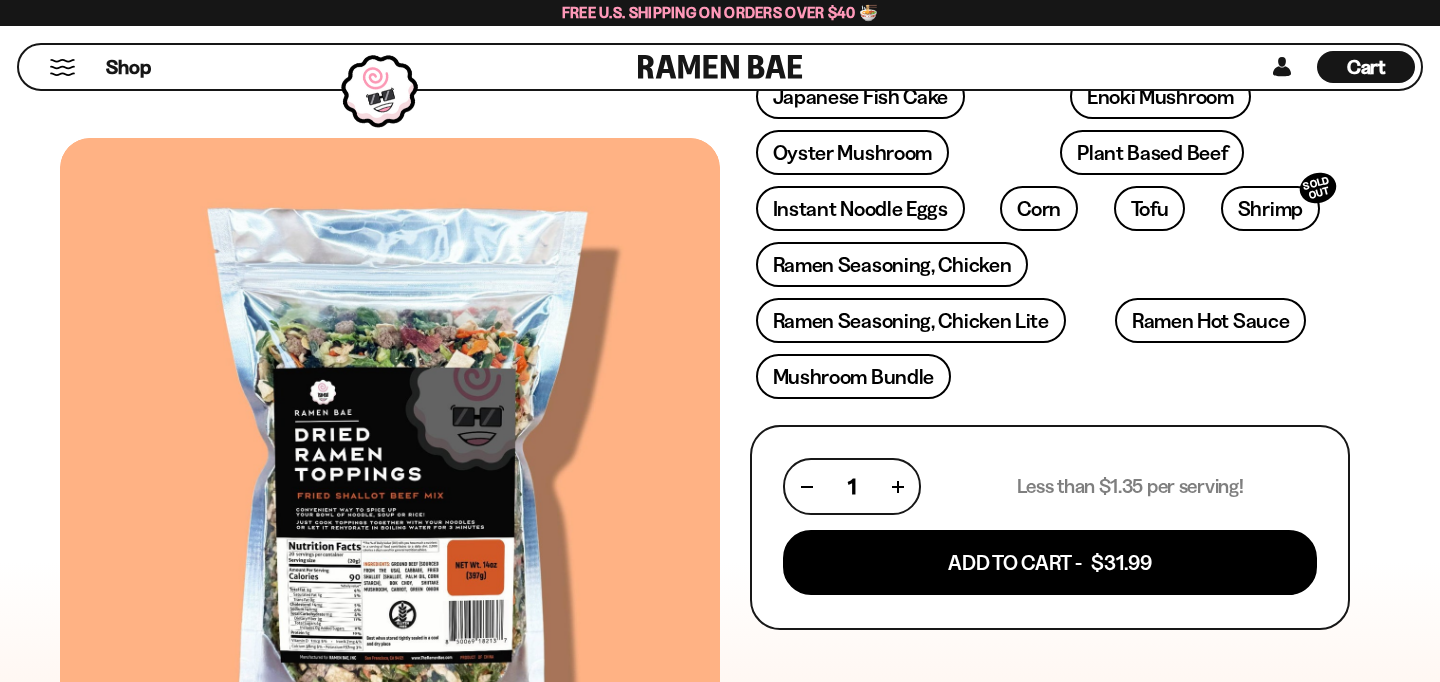 type on "**********" 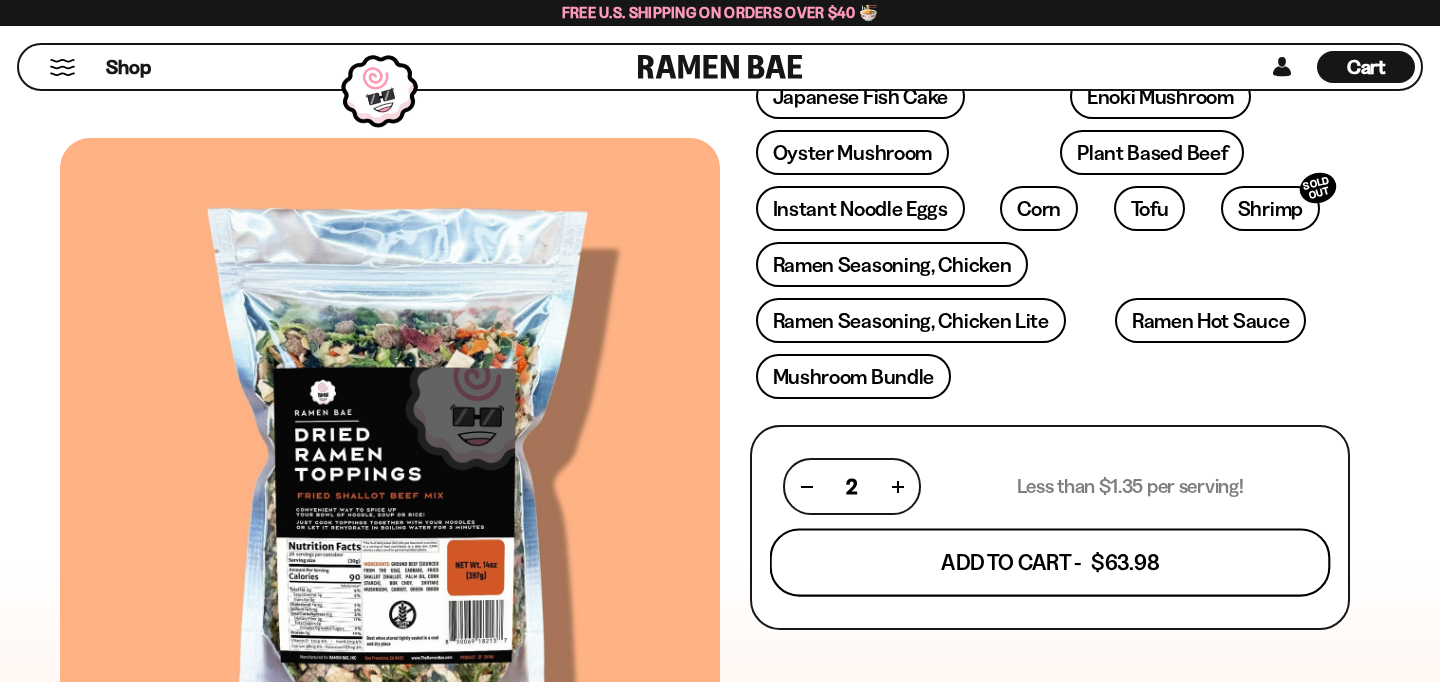 click on "Add To Cart -
$63.98" at bounding box center [1050, 562] 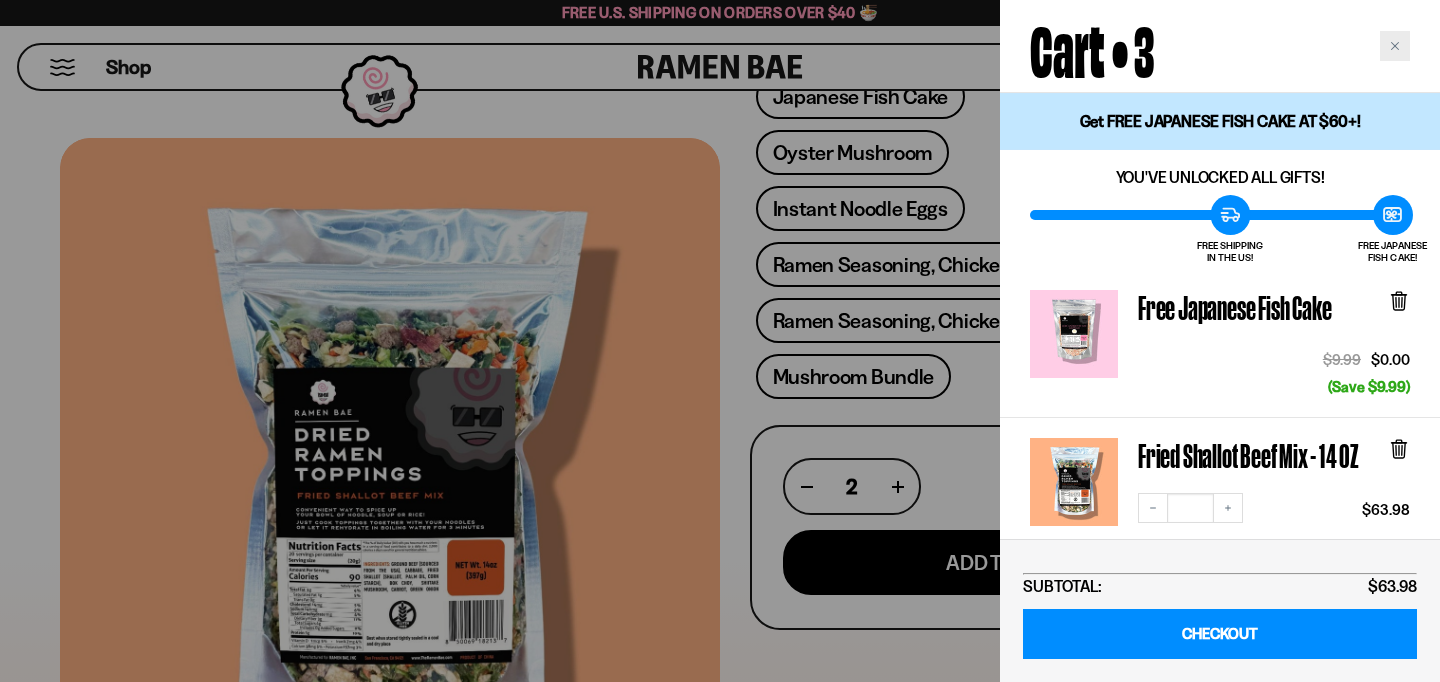 click 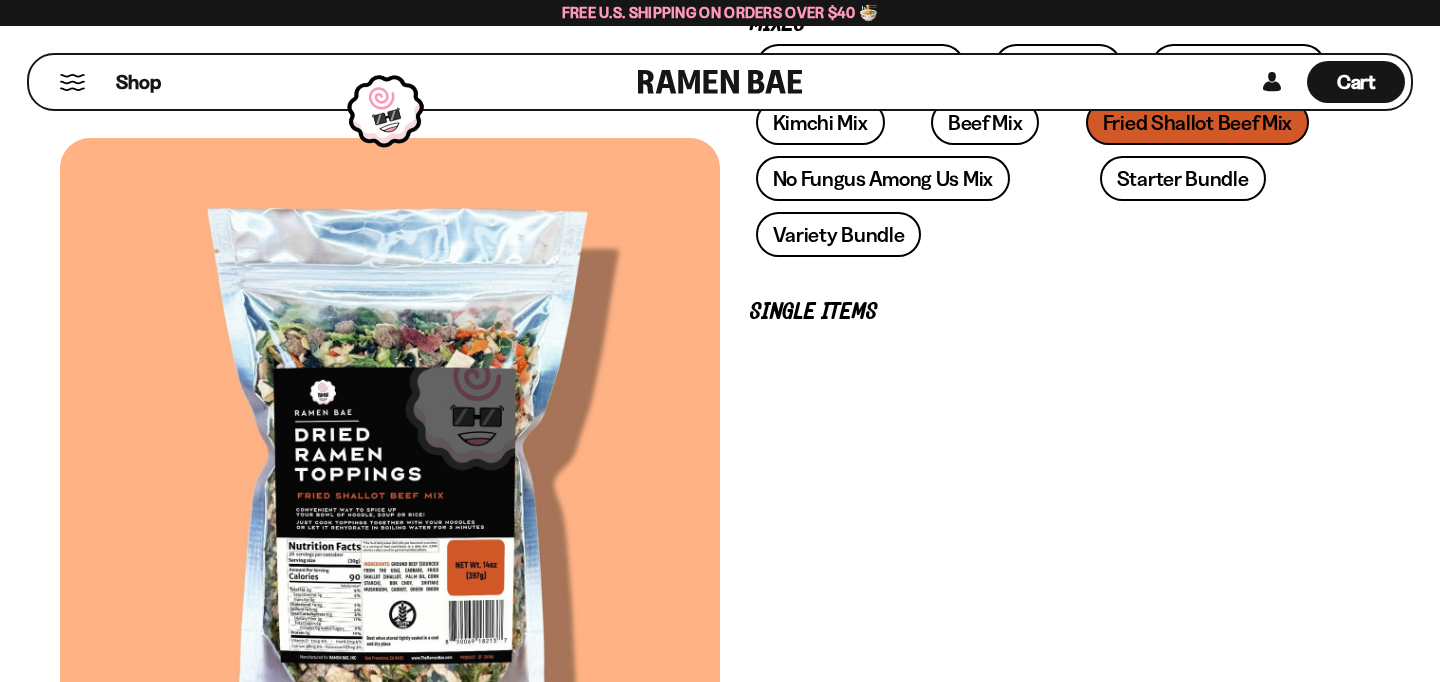scroll, scrollTop: 0, scrollLeft: 0, axis: both 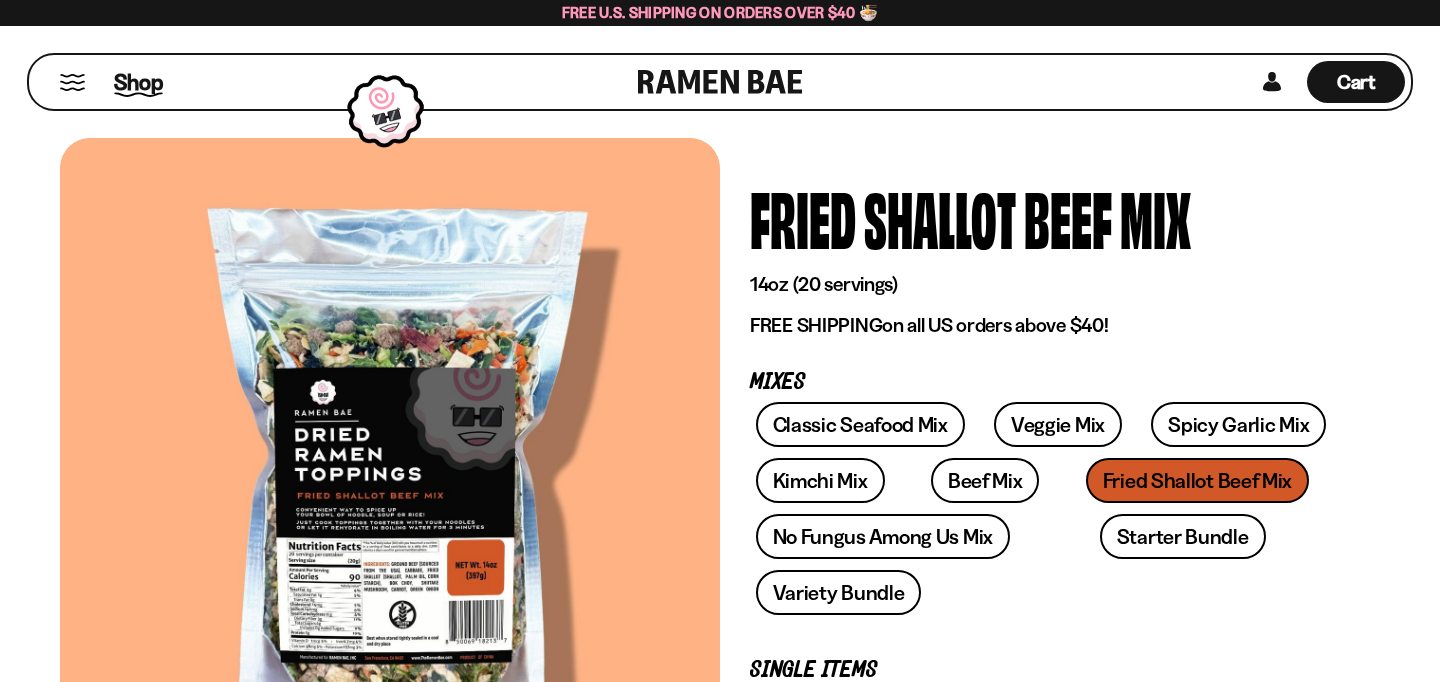 click on "Shop" at bounding box center (138, 82) 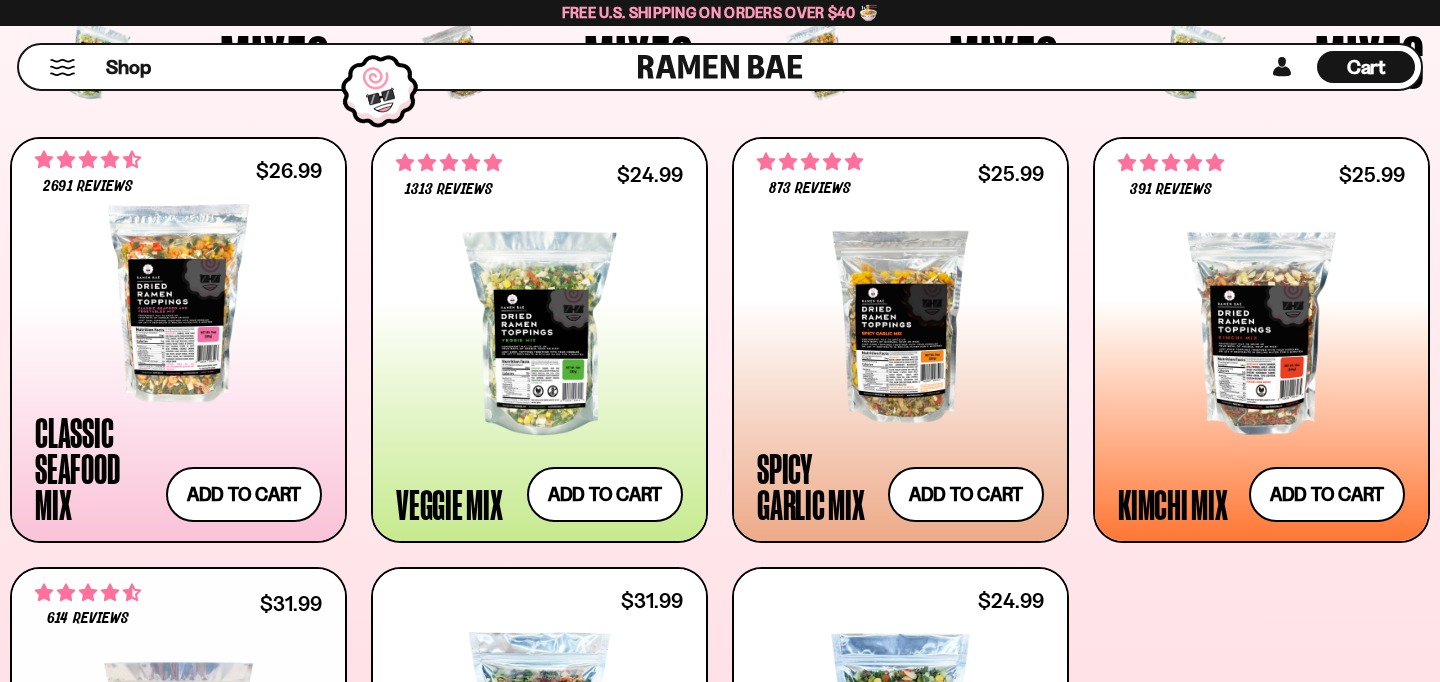 scroll, scrollTop: 777, scrollLeft: 0, axis: vertical 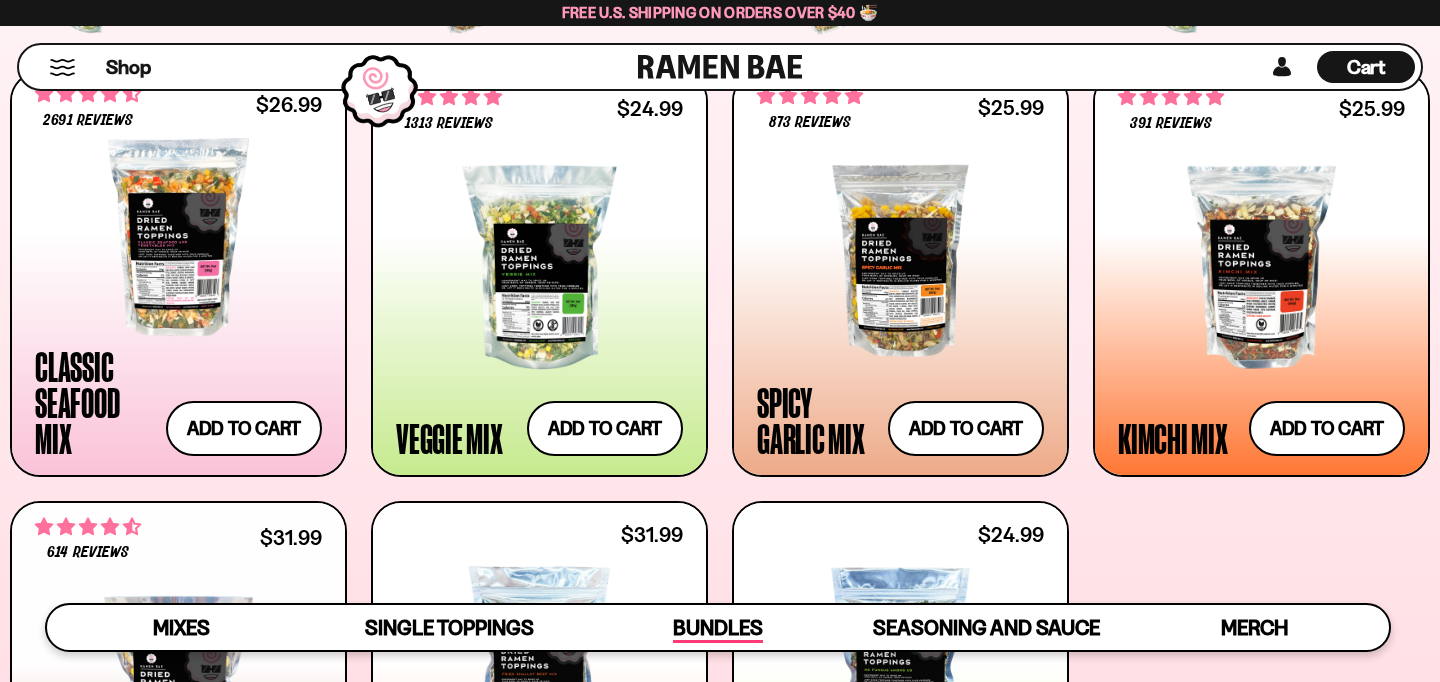 type on "**********" 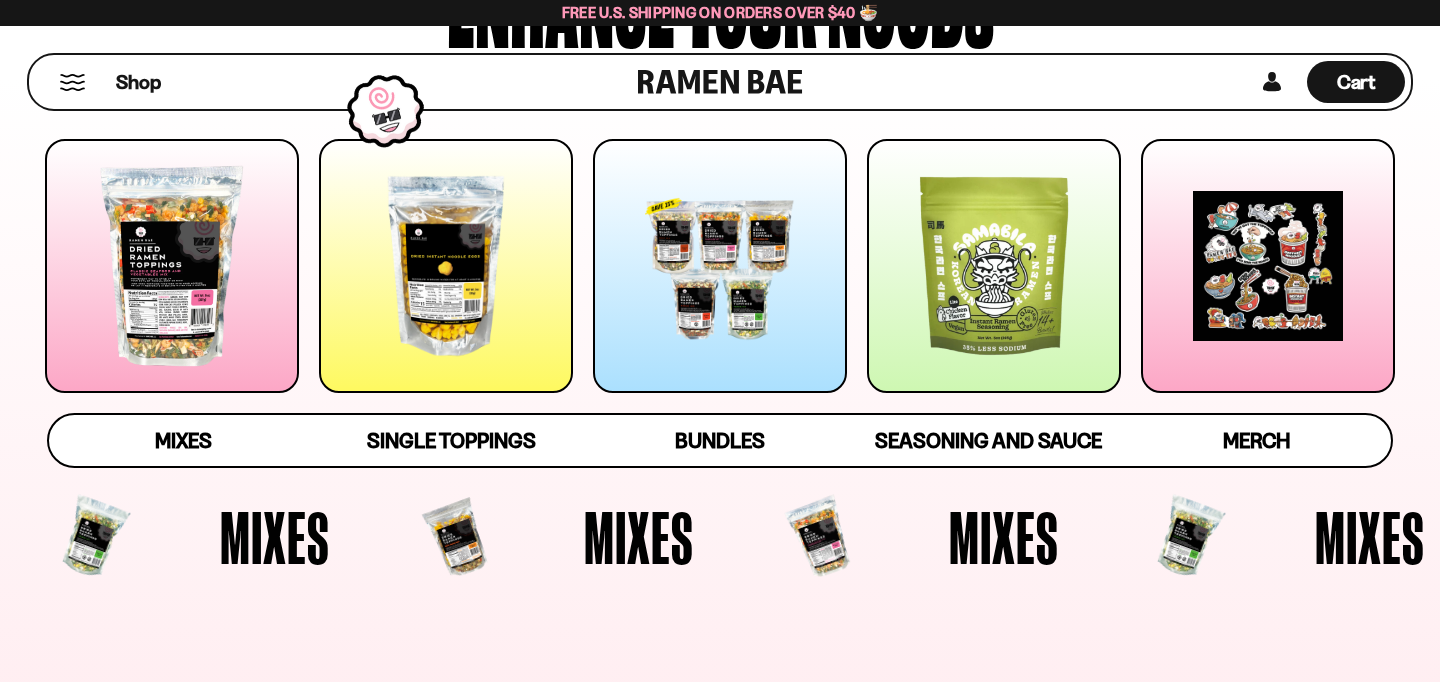 scroll, scrollTop: 274, scrollLeft: 0, axis: vertical 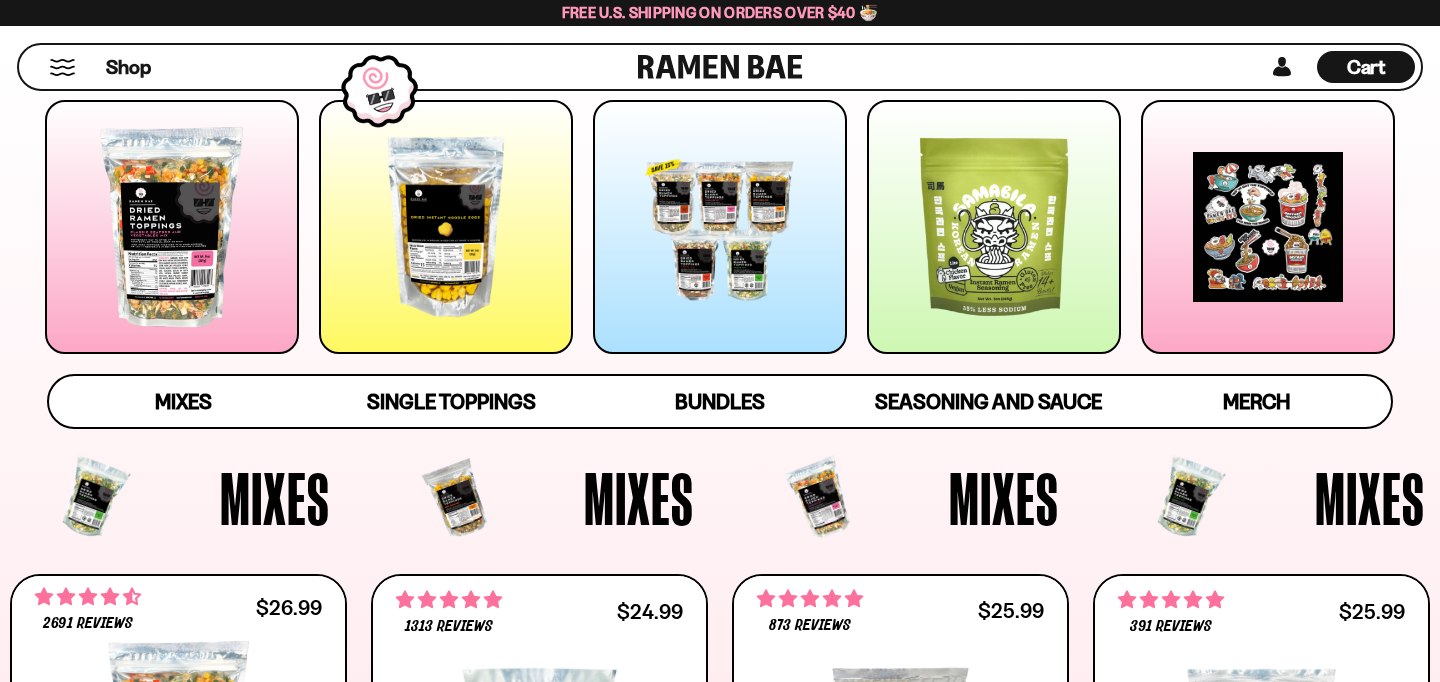 click at bounding box center [720, 227] 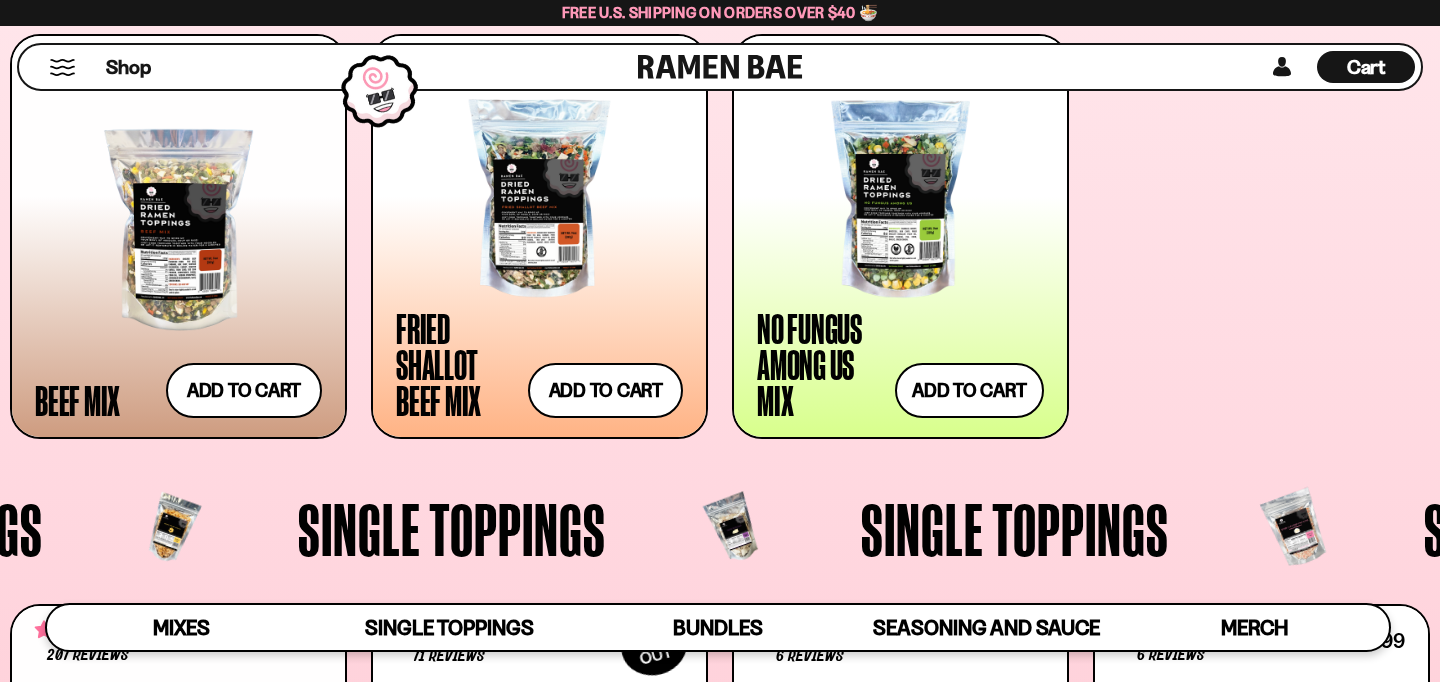 scroll, scrollTop: 0, scrollLeft: 0, axis: both 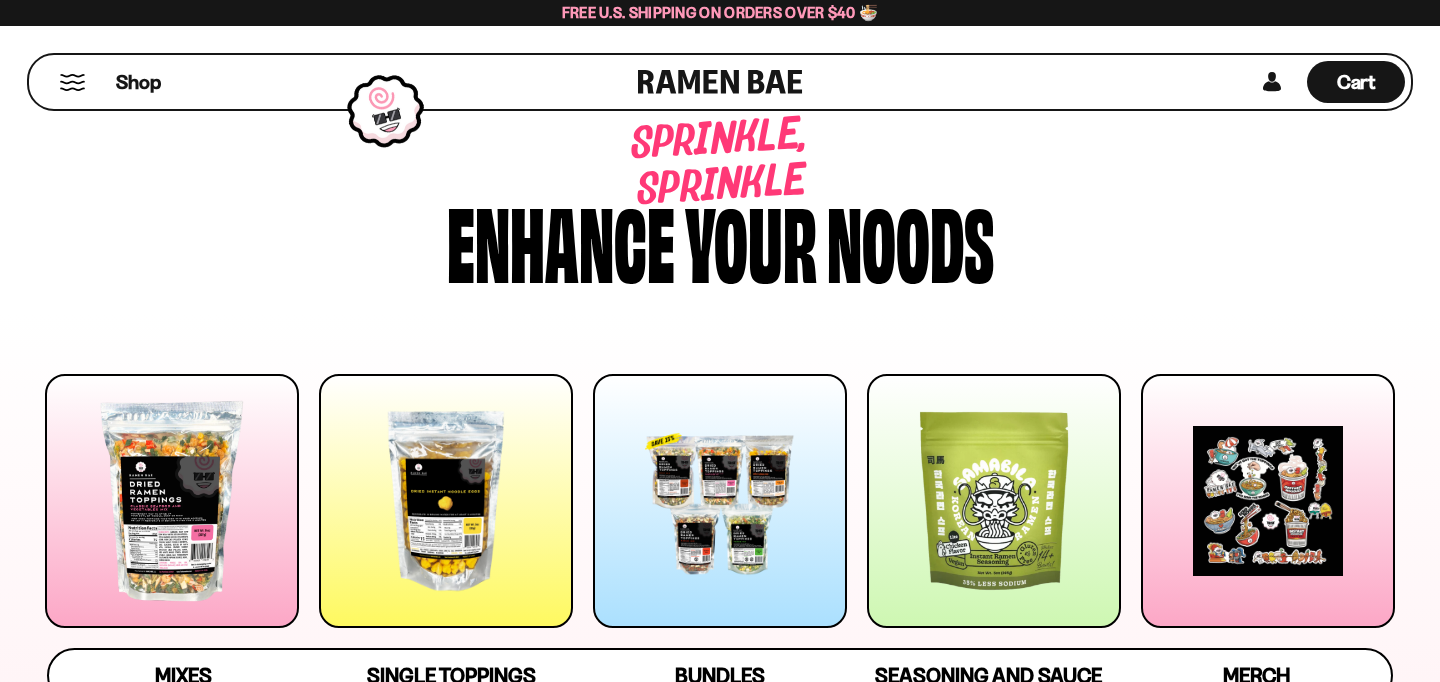 click at bounding box center (72, 82) 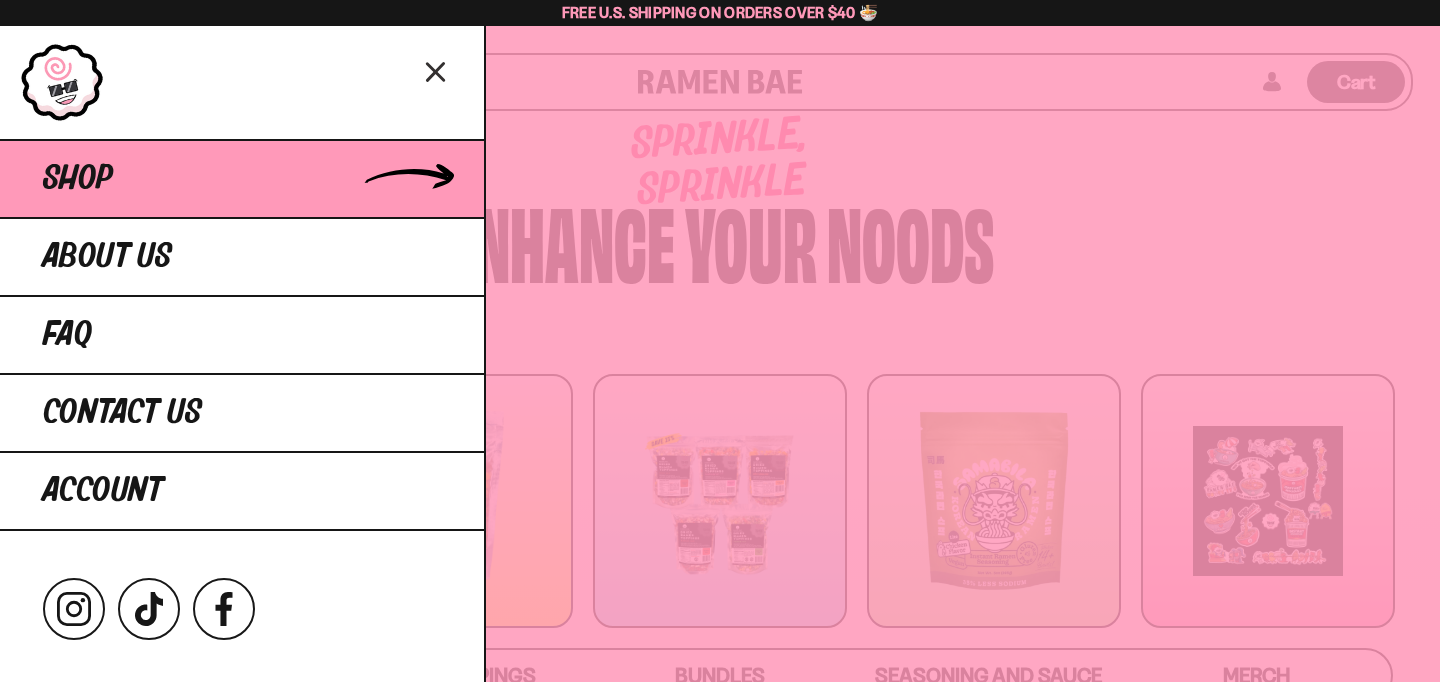 click on "Shop" at bounding box center (78, 179) 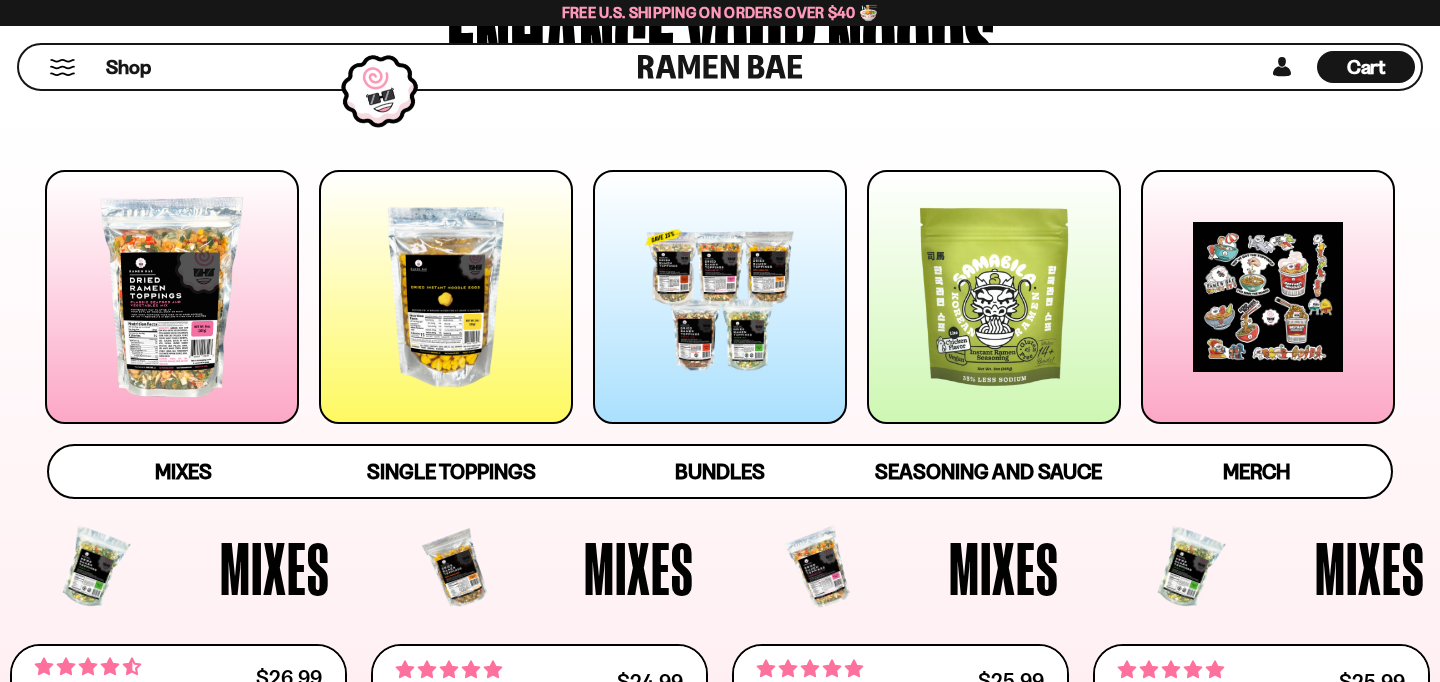 scroll, scrollTop: 229, scrollLeft: 0, axis: vertical 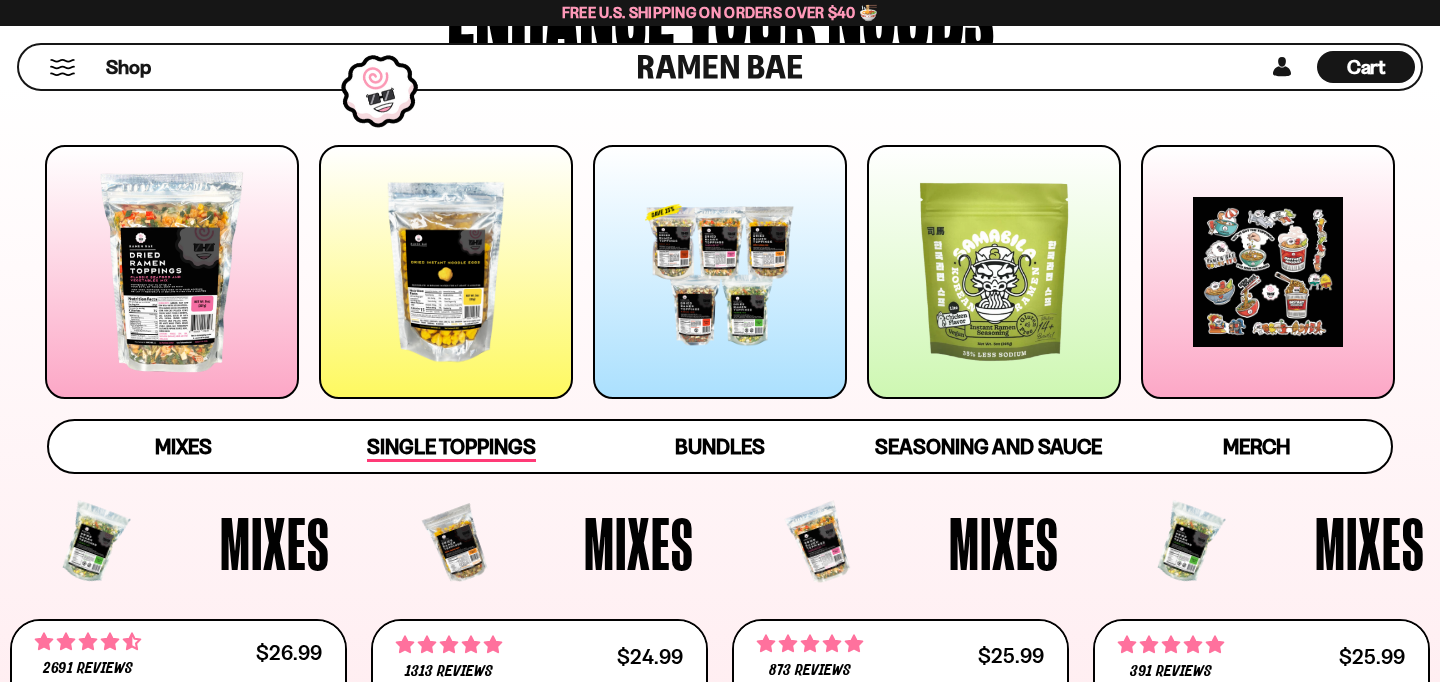 type on "**********" 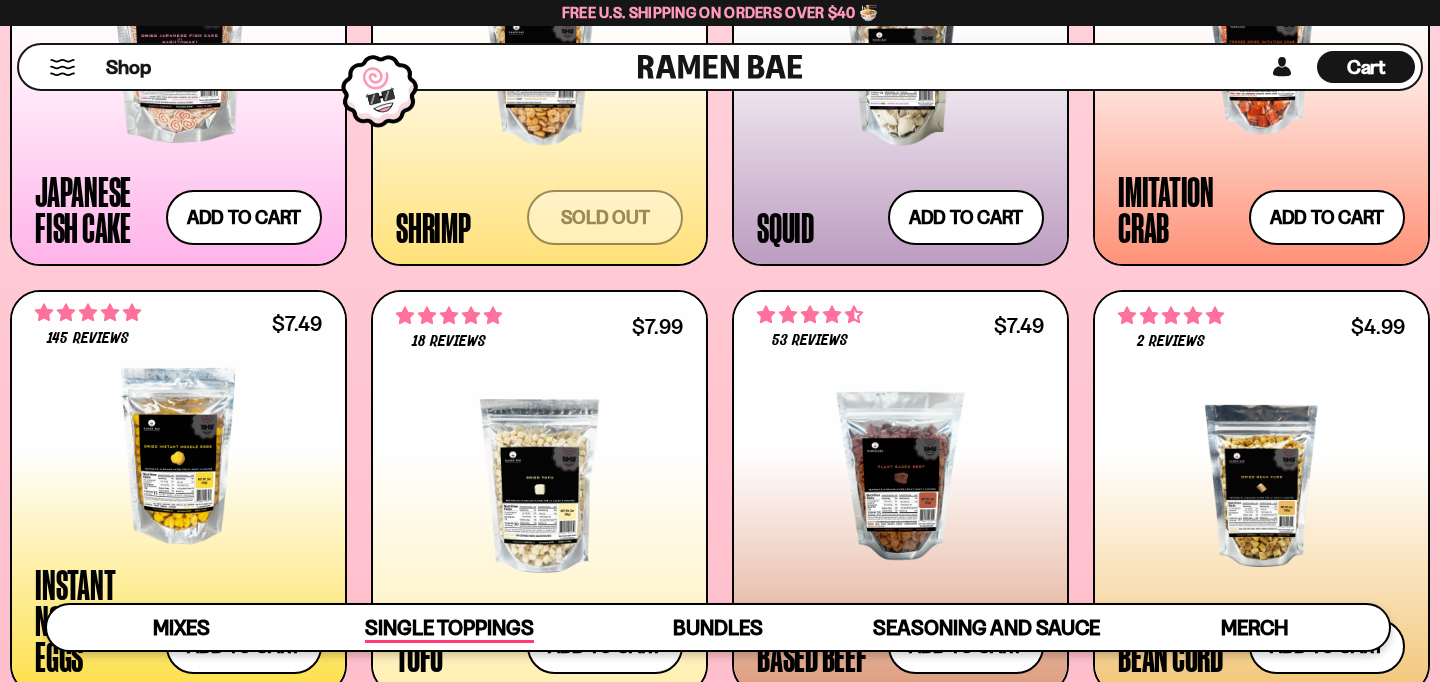 scroll, scrollTop: 2115, scrollLeft: 0, axis: vertical 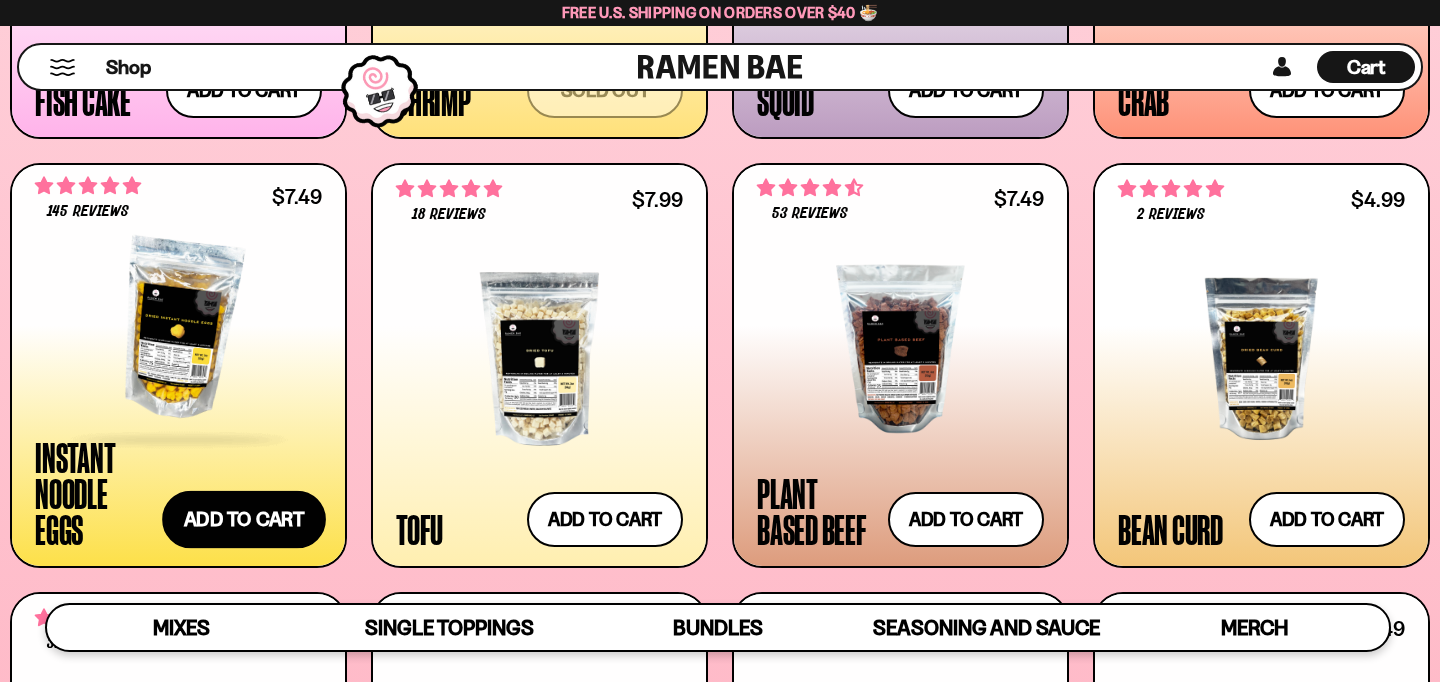 click on "Add to cart
Add
—
Regular price
$7.49
Regular price
Sale price
$7.49
Unit price
/
per" at bounding box center [244, 520] 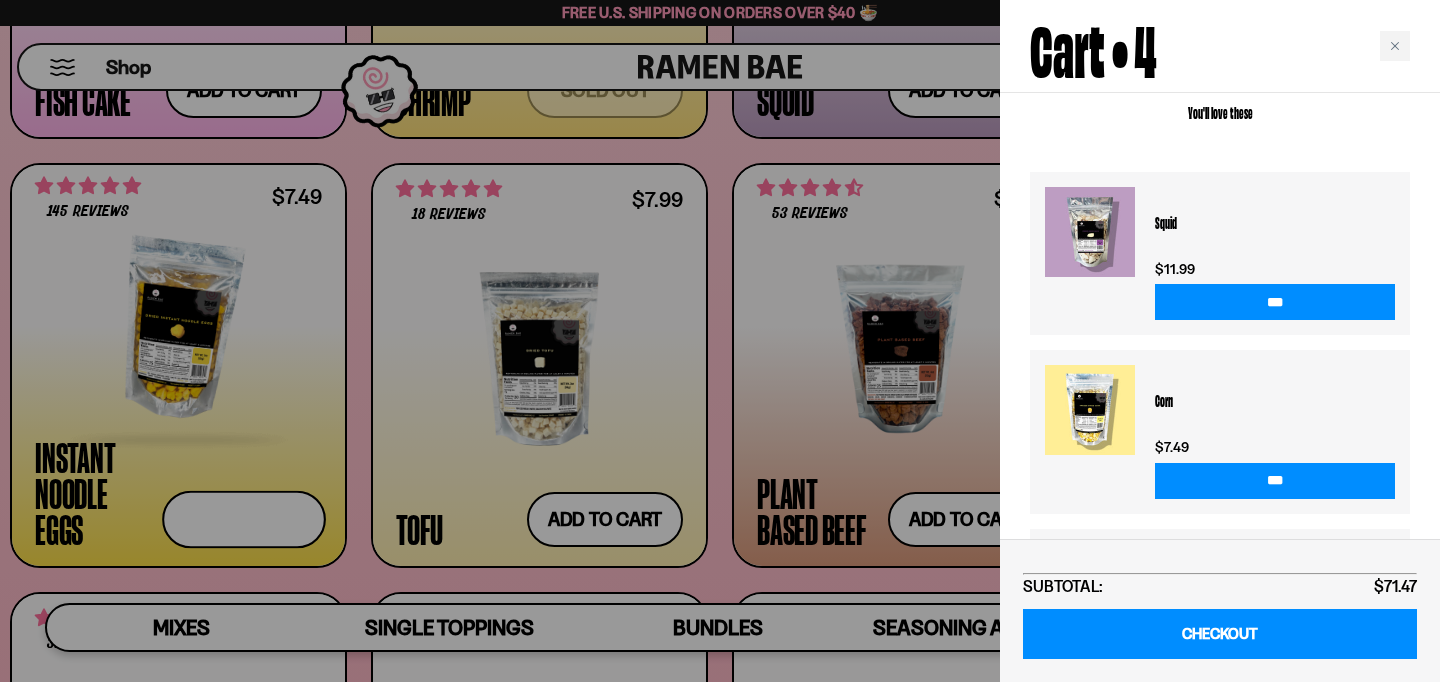 scroll, scrollTop: 0, scrollLeft: 0, axis: both 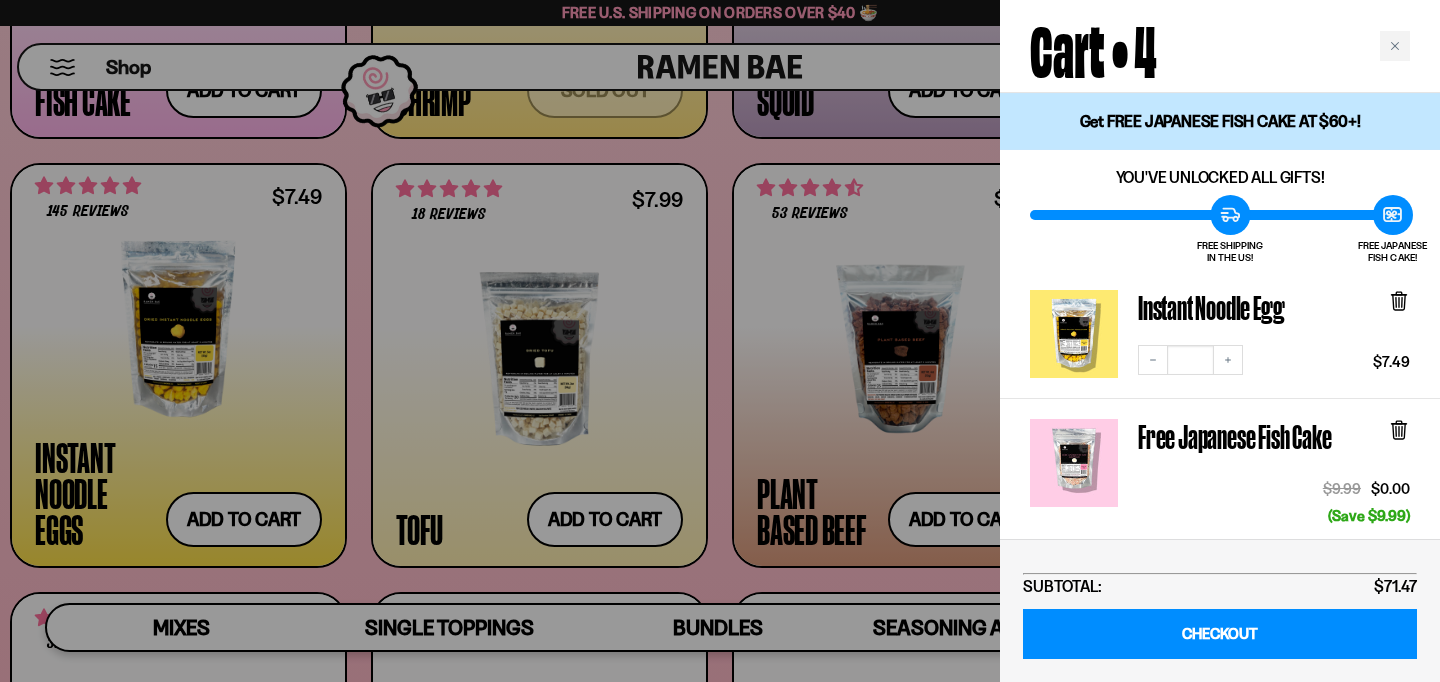 click at bounding box center [720, 341] 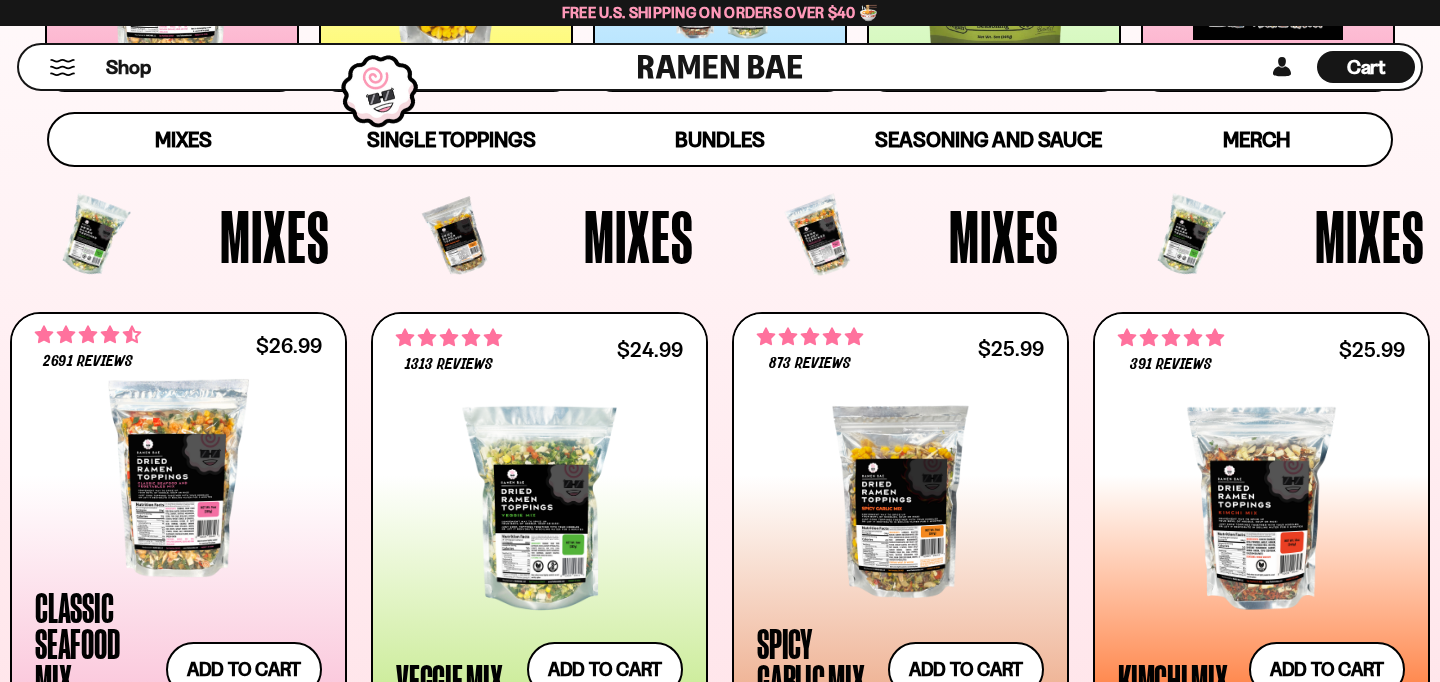 scroll, scrollTop: 621, scrollLeft: 0, axis: vertical 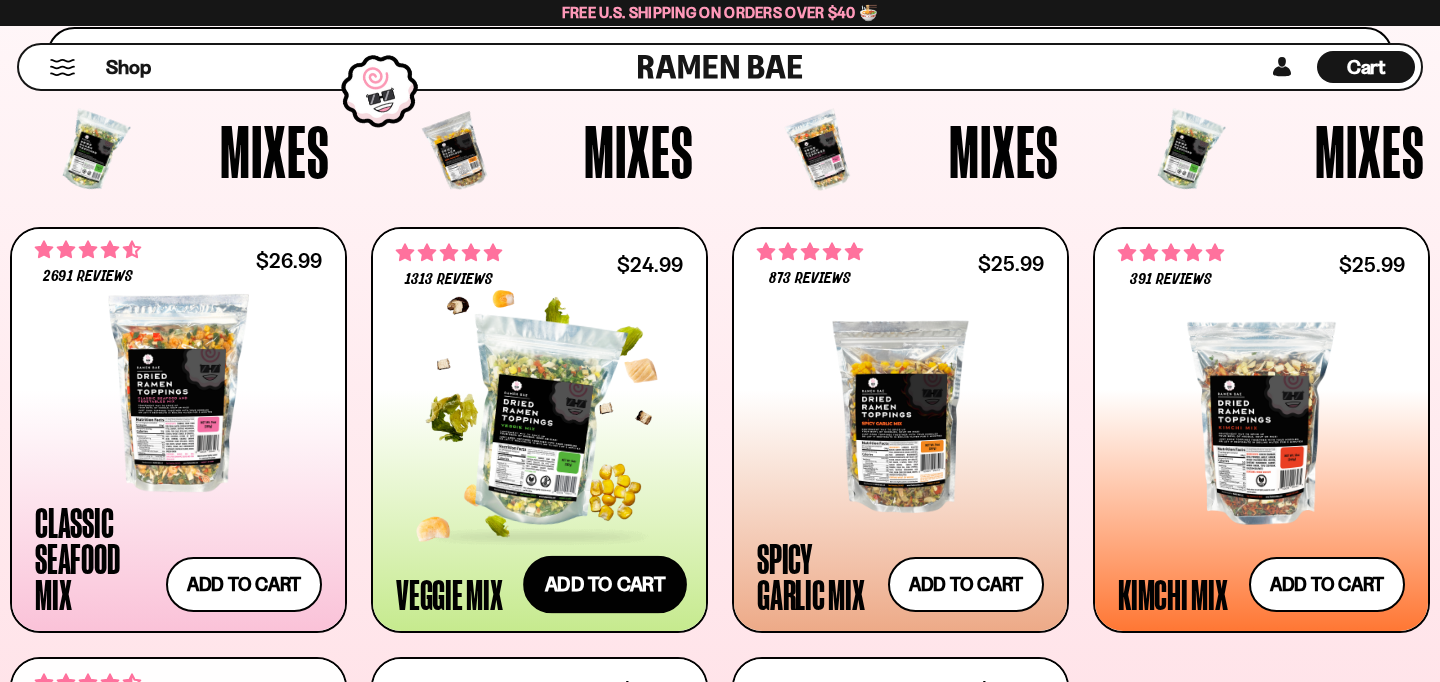 click on "Add to cart
Add
—
Regular price
$24.99
Regular price
Sale price
$24.99
Unit price
/
per" at bounding box center [605, 584] 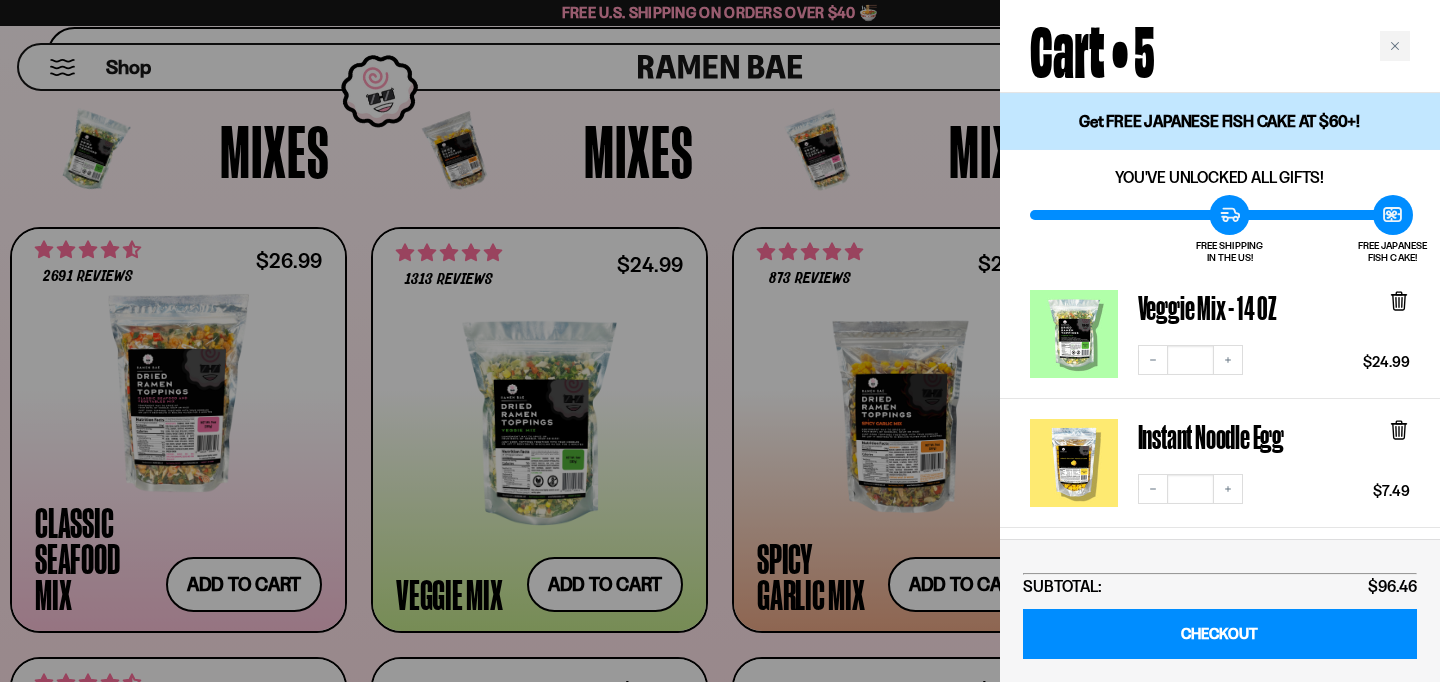 click at bounding box center (720, 341) 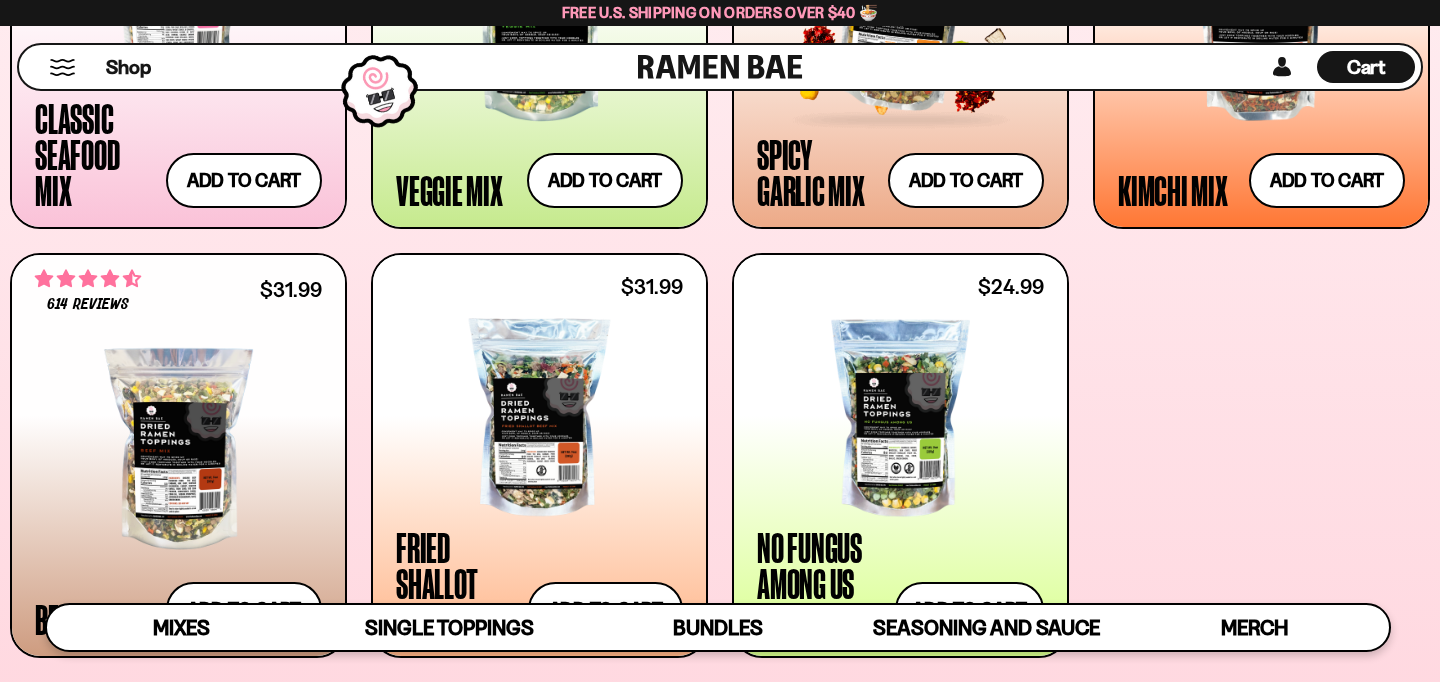 scroll, scrollTop: 1113, scrollLeft: 0, axis: vertical 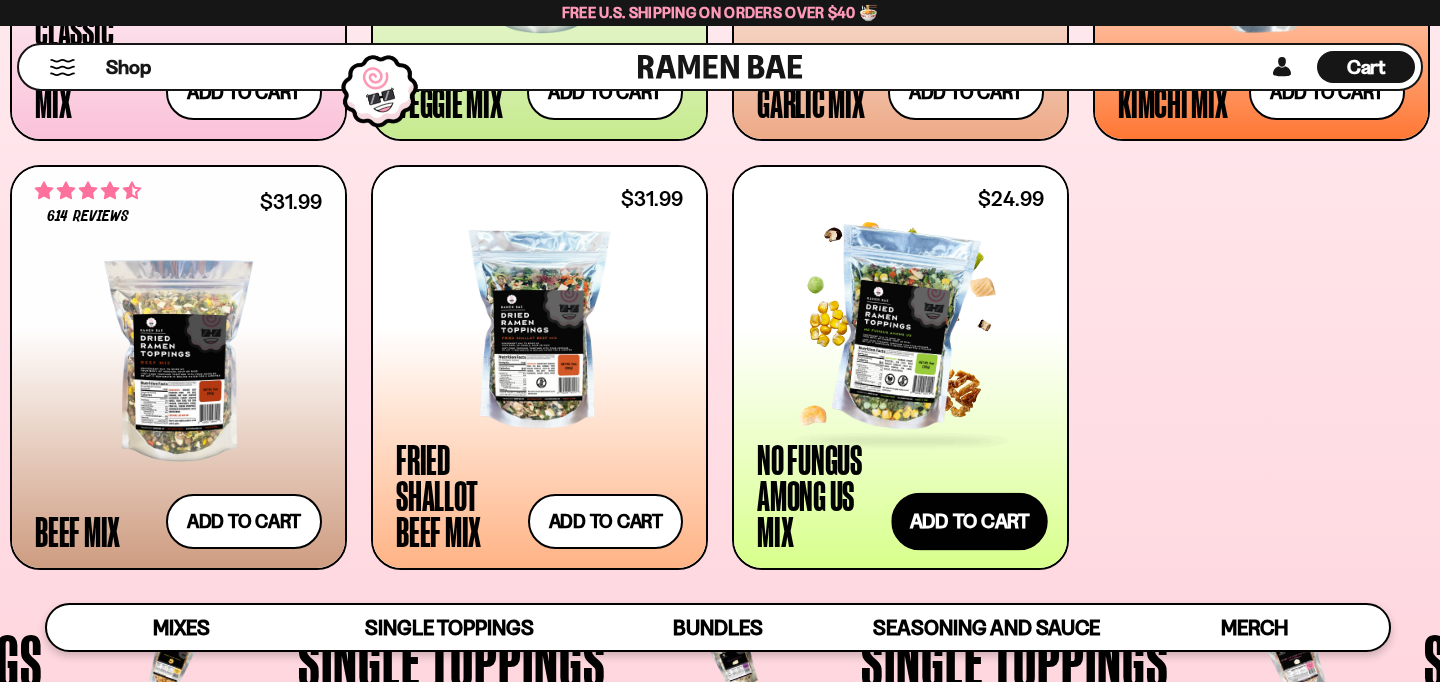click on "Add to cart
Add
—
Regular price
$24.99
Regular price
Sale price
$24.99
Unit price
/
per" at bounding box center [969, 522] 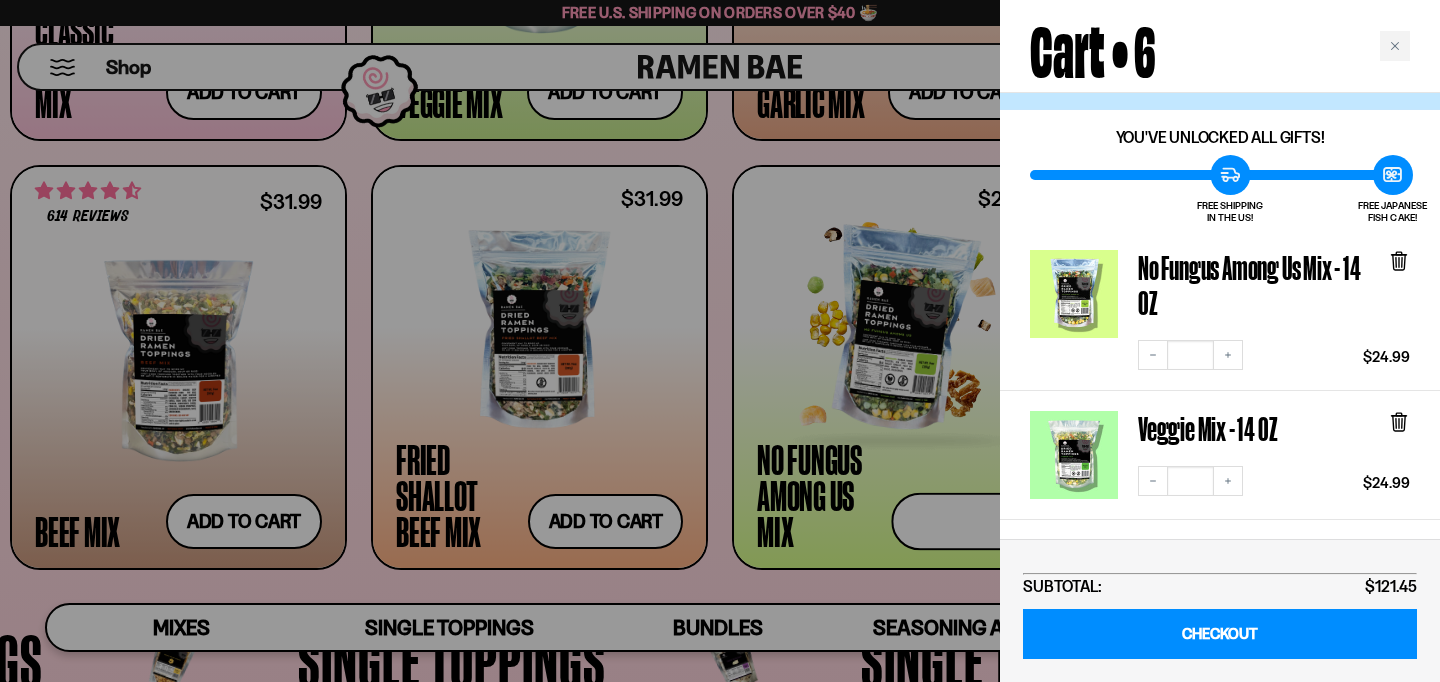 scroll, scrollTop: 0, scrollLeft: 0, axis: both 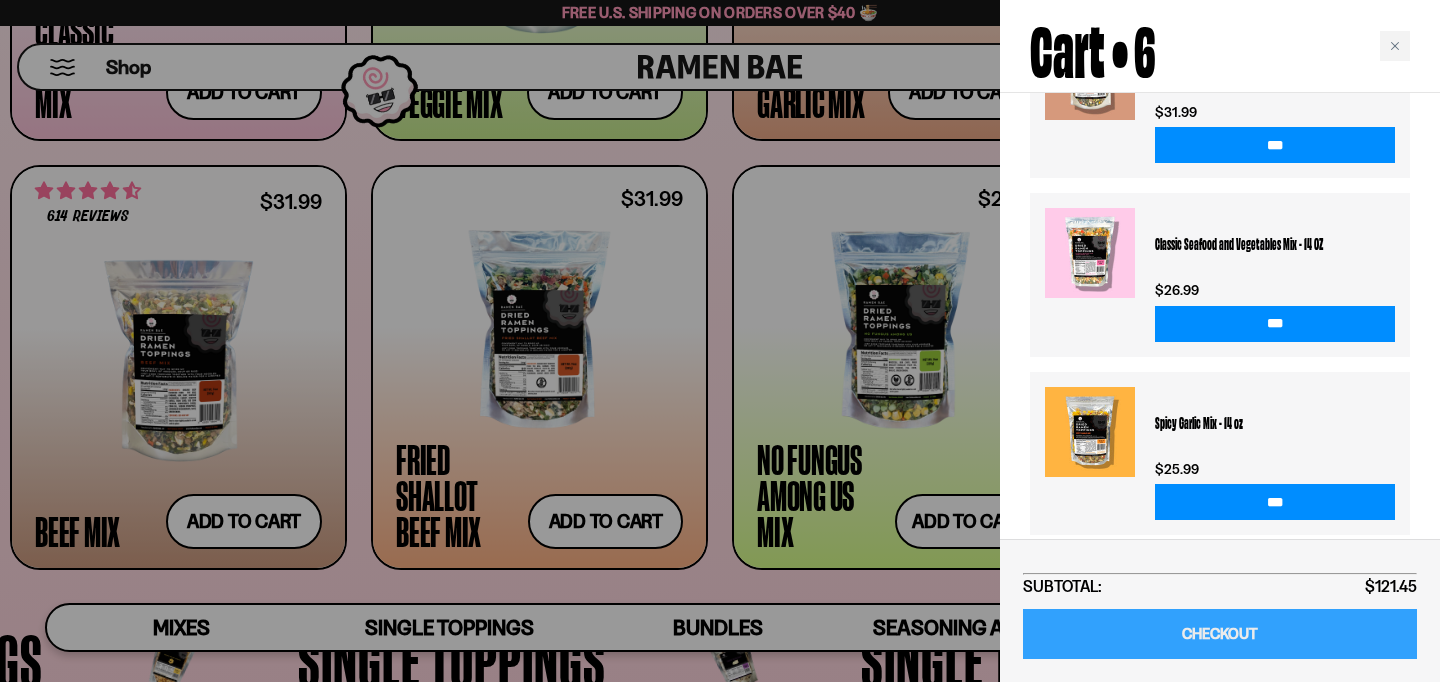 click on "CHECKOUT" at bounding box center [1220, 634] 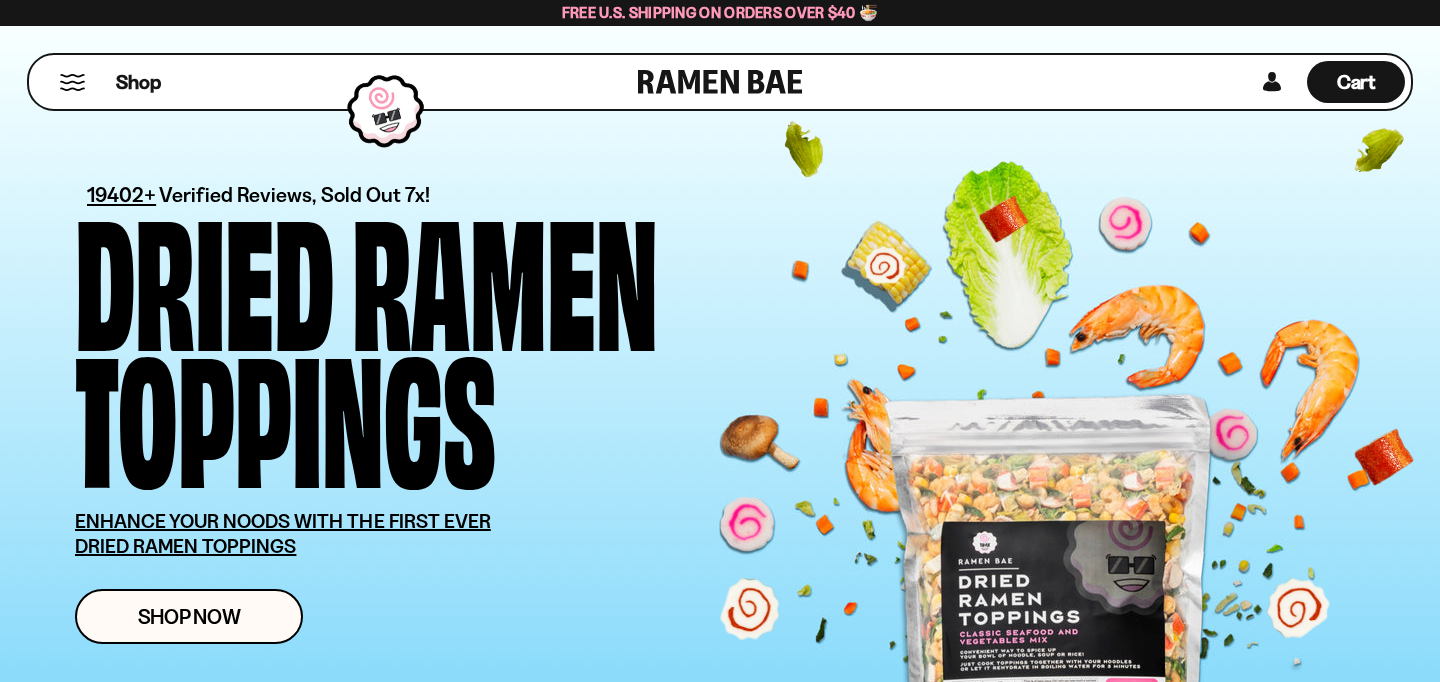 scroll, scrollTop: 0, scrollLeft: 0, axis: both 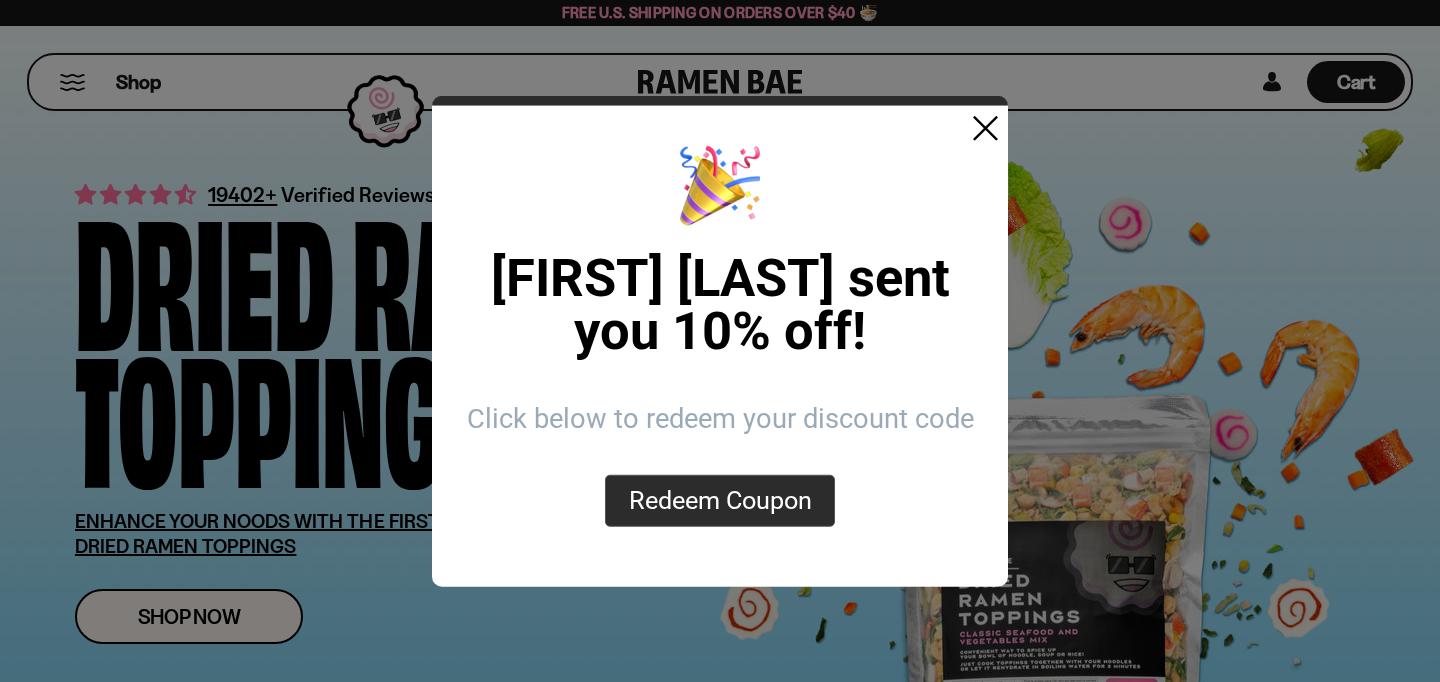 type on "**********" 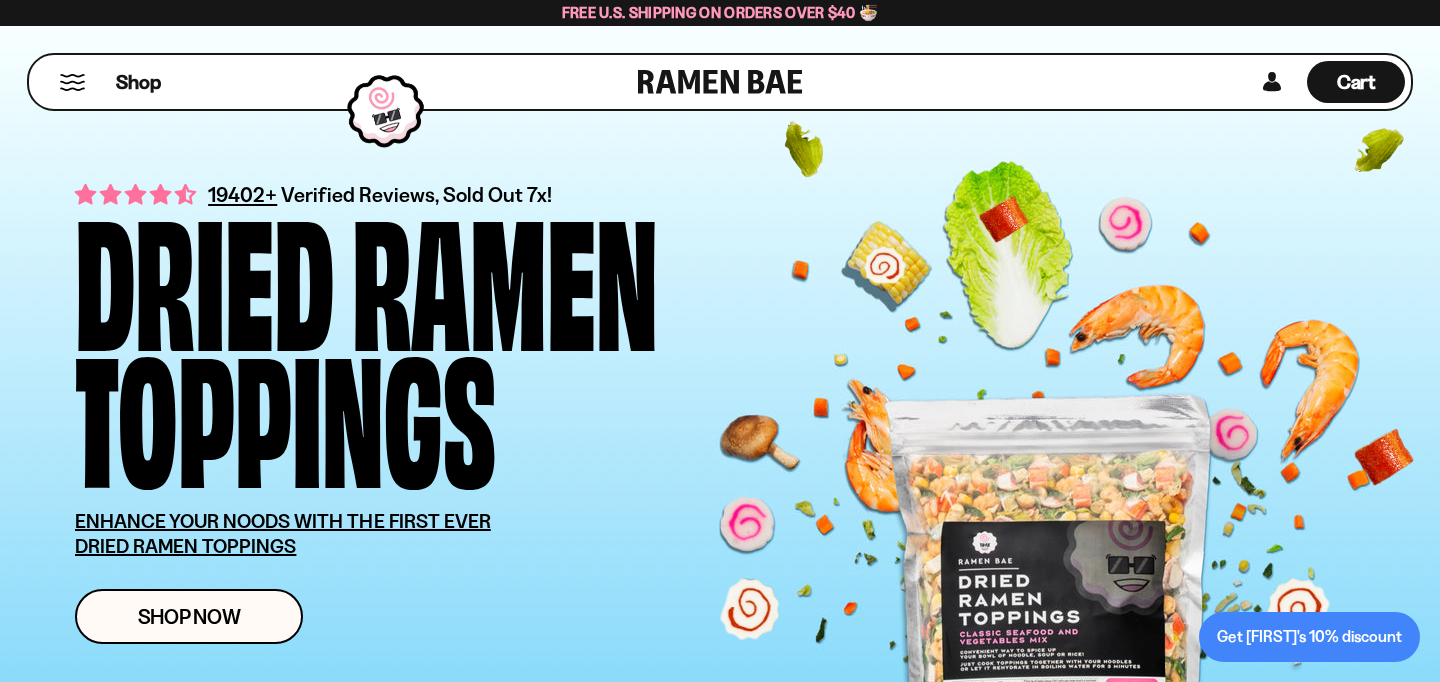 click on "Get Susan's 10% discount" at bounding box center [1309, 637] 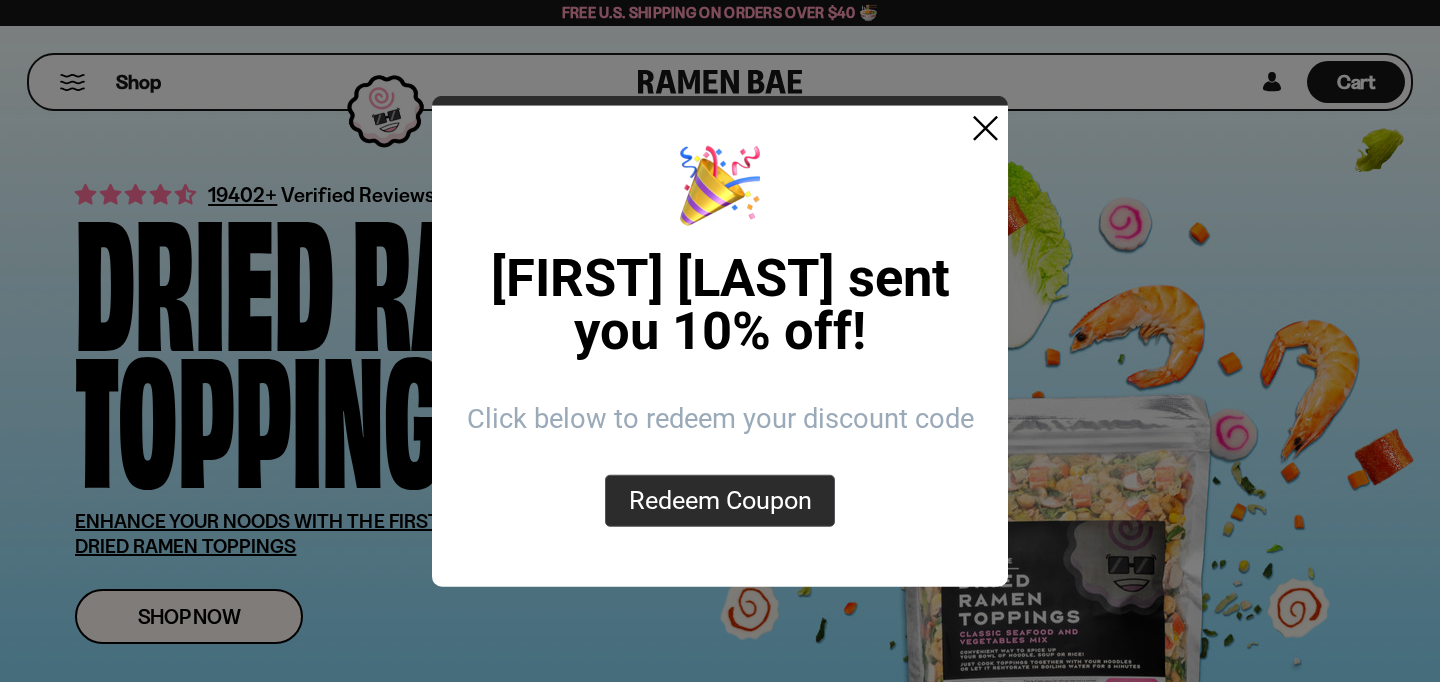 click on "Redeem Coupon" at bounding box center (720, 500) 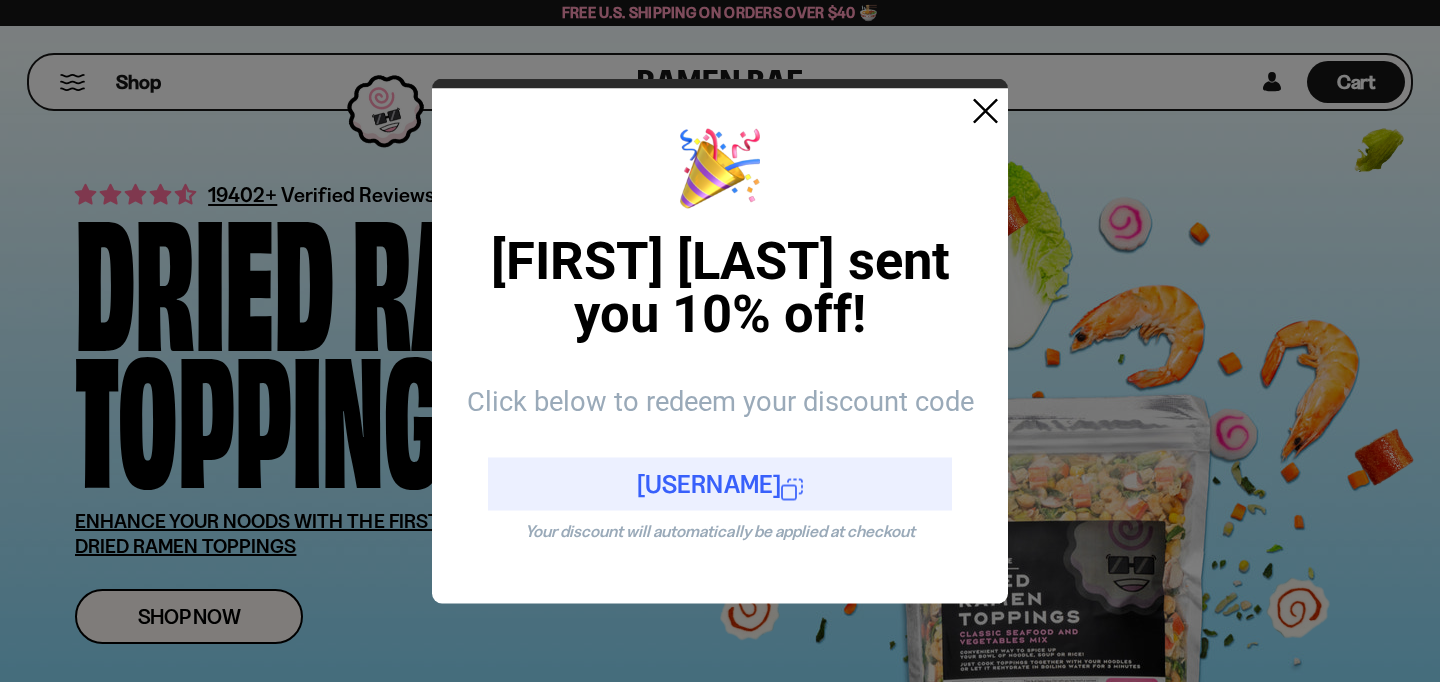 click 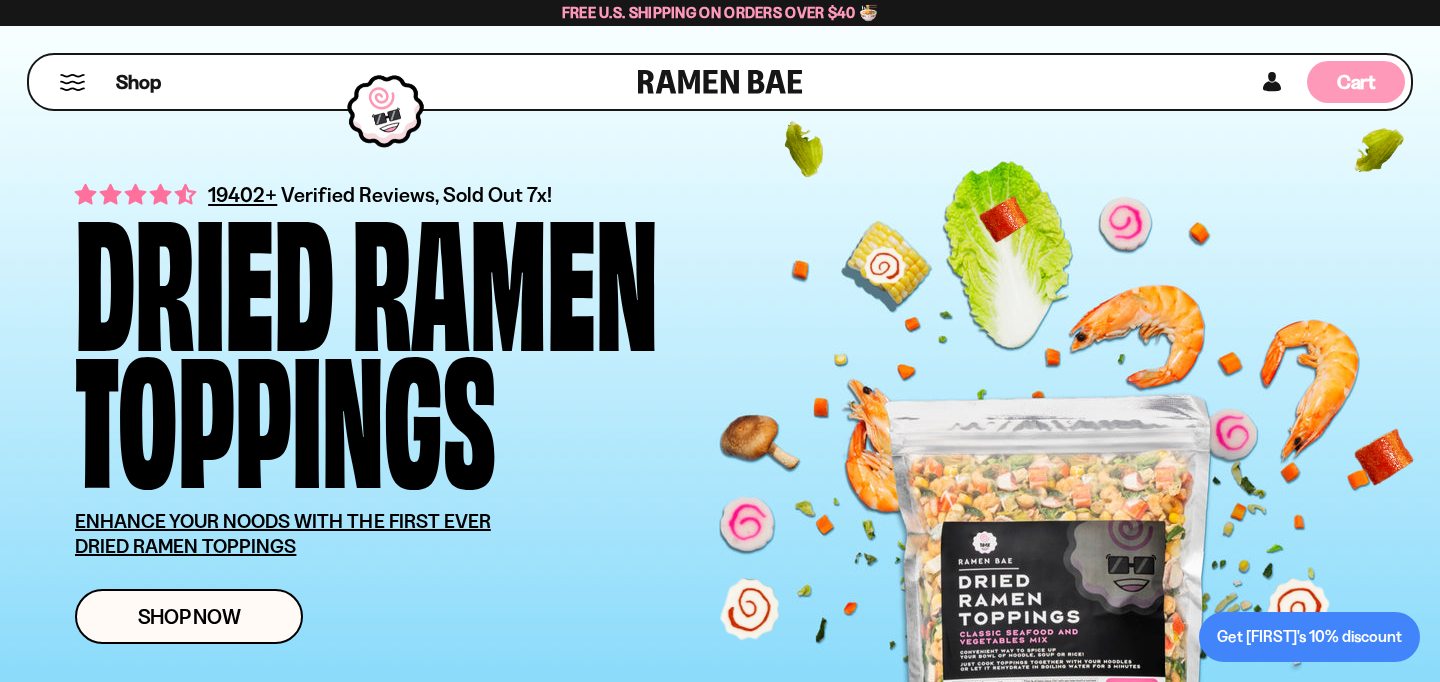 click on "Cart" at bounding box center (1356, 82) 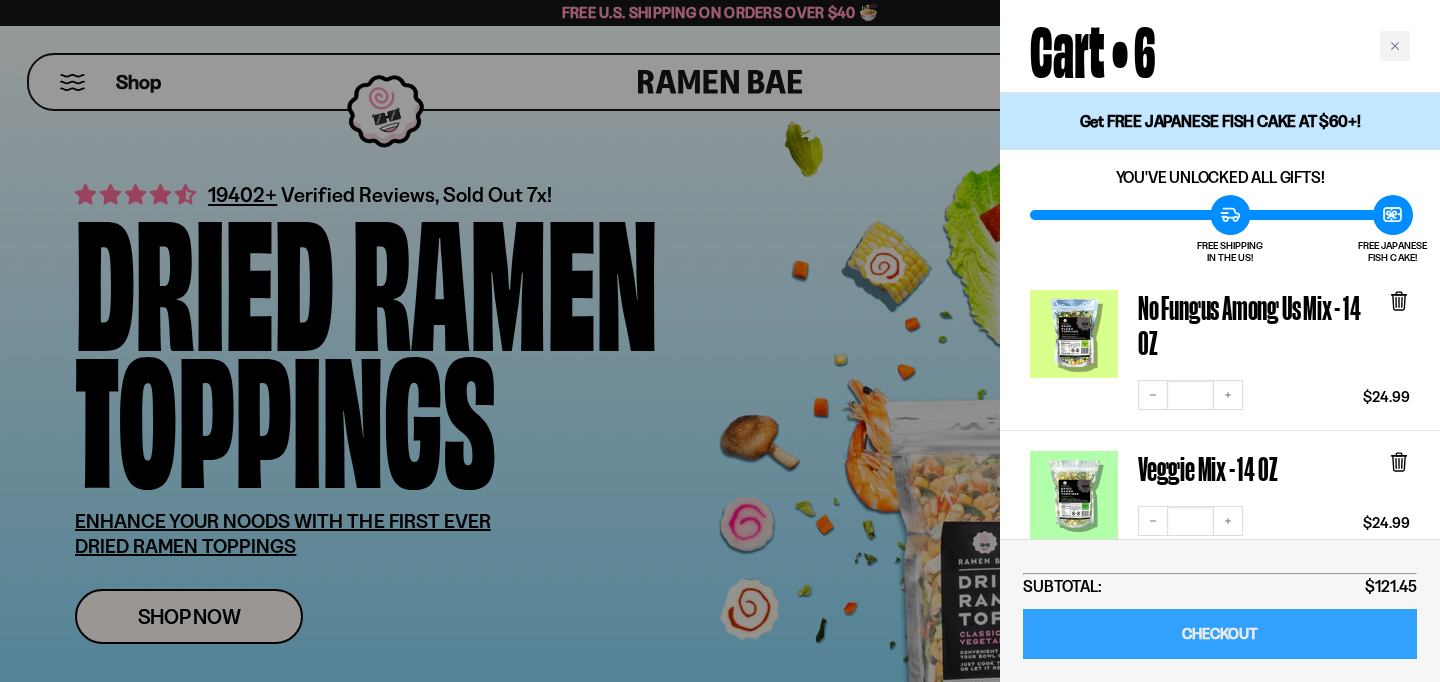 click on "CHECKOUT" at bounding box center (1220, 634) 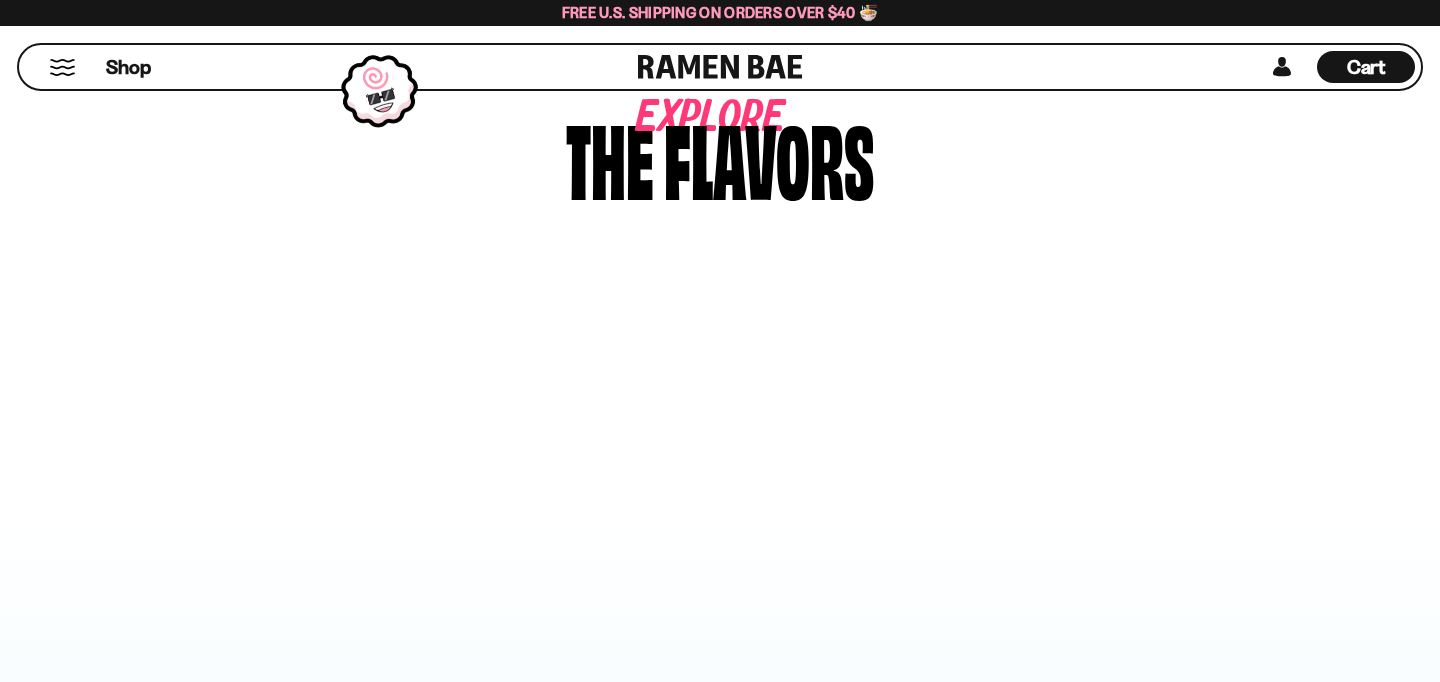 scroll, scrollTop: 0, scrollLeft: 0, axis: both 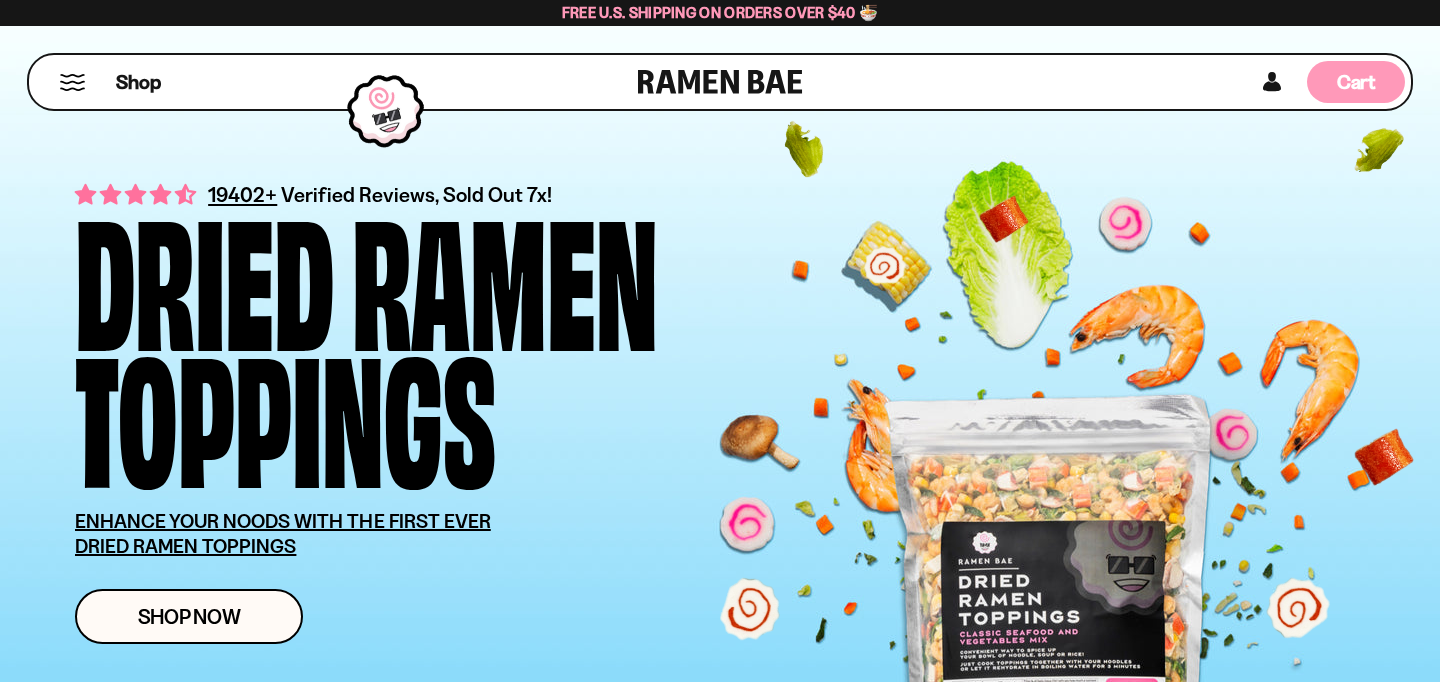 type on "**********" 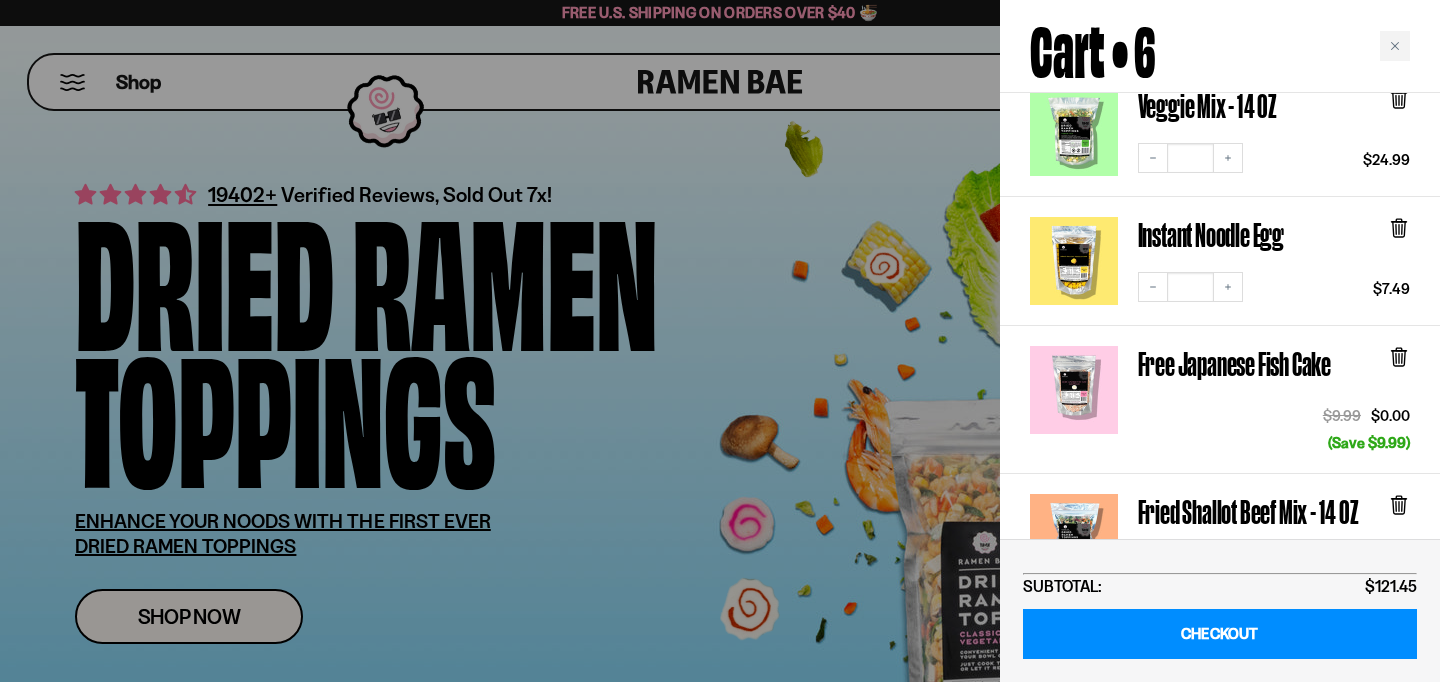 scroll, scrollTop: 399, scrollLeft: 0, axis: vertical 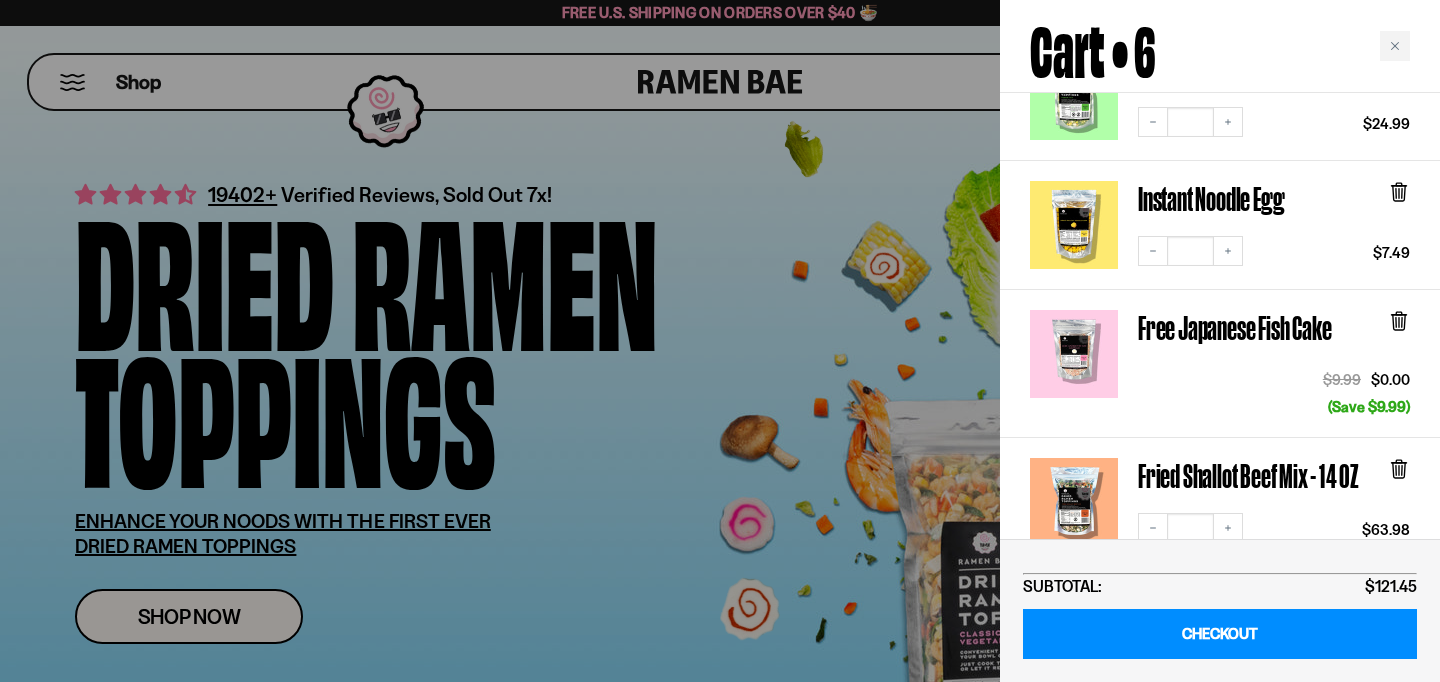 click at bounding box center [720, 341] 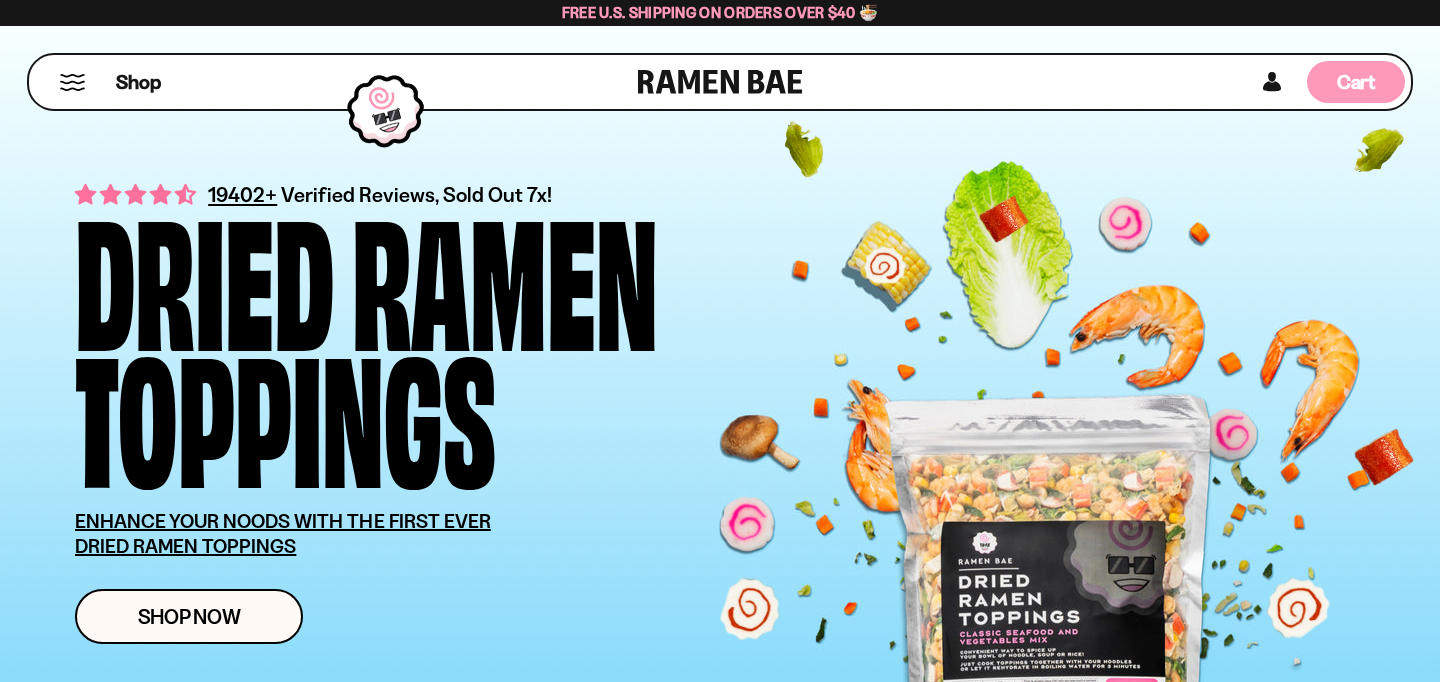 click on "Cart
D0381C2F-513E-4F90-8A41-6F0A75DCBAAA" at bounding box center (1356, 82) 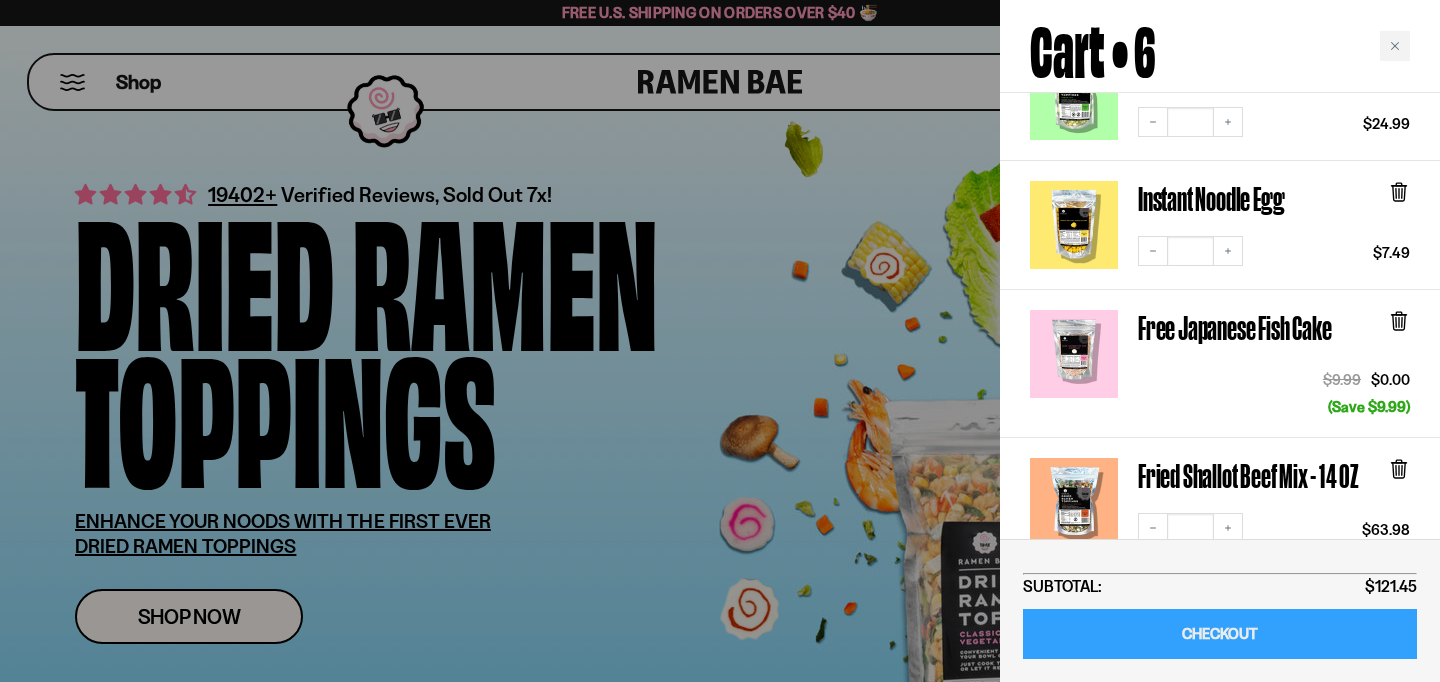 click on "CHECKOUT" at bounding box center (1220, 634) 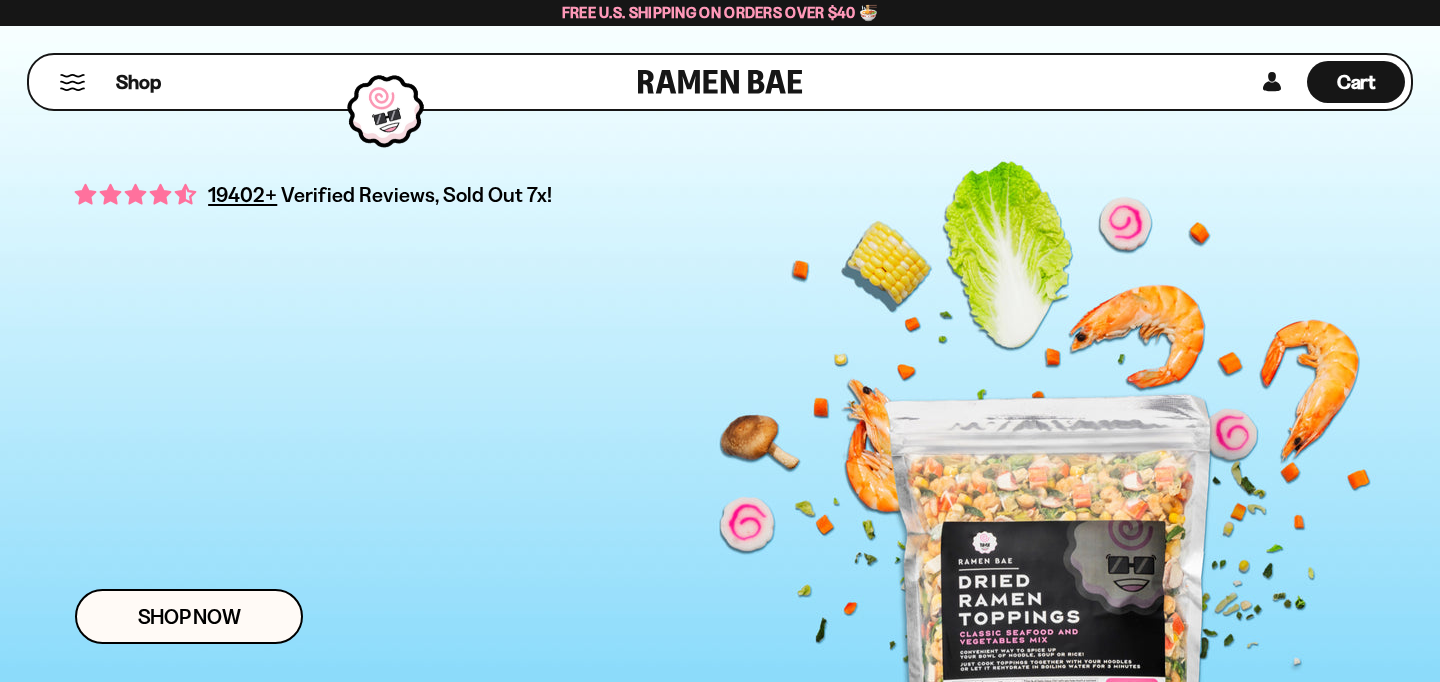 scroll, scrollTop: 0, scrollLeft: 0, axis: both 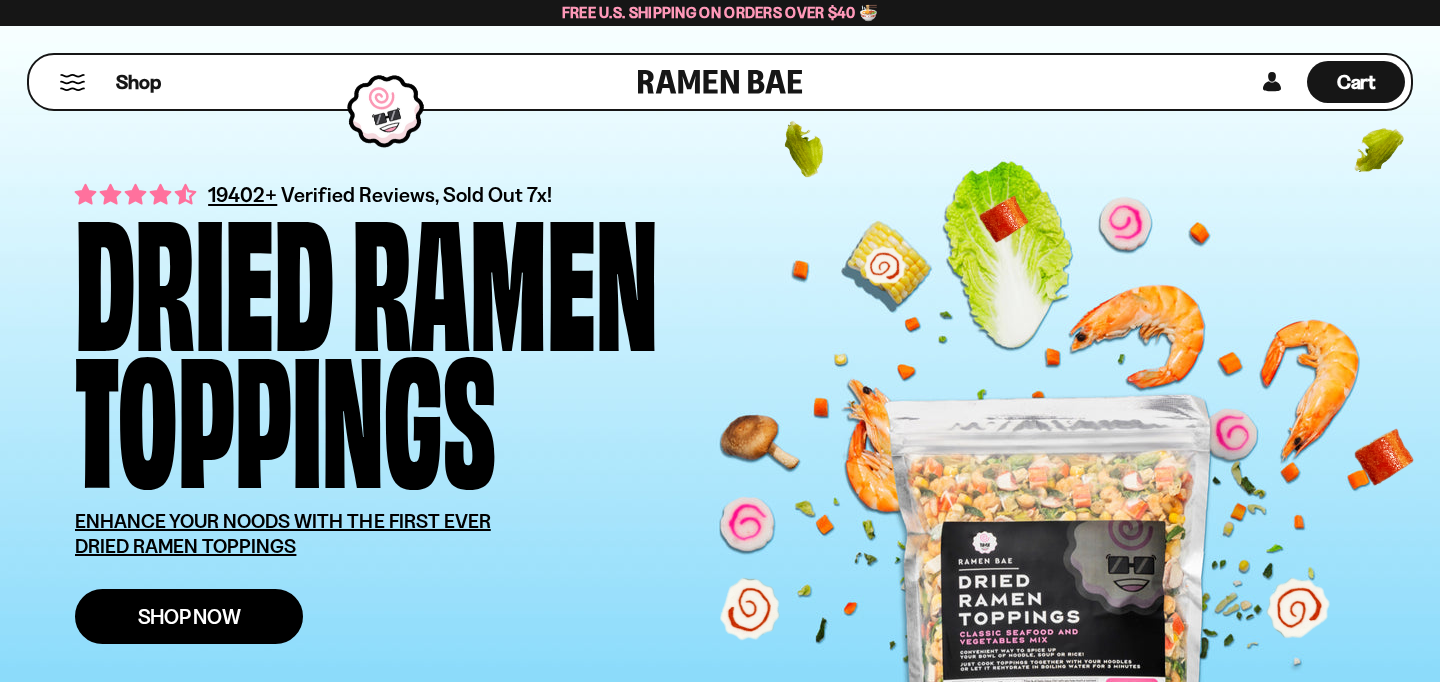 type on "**********" 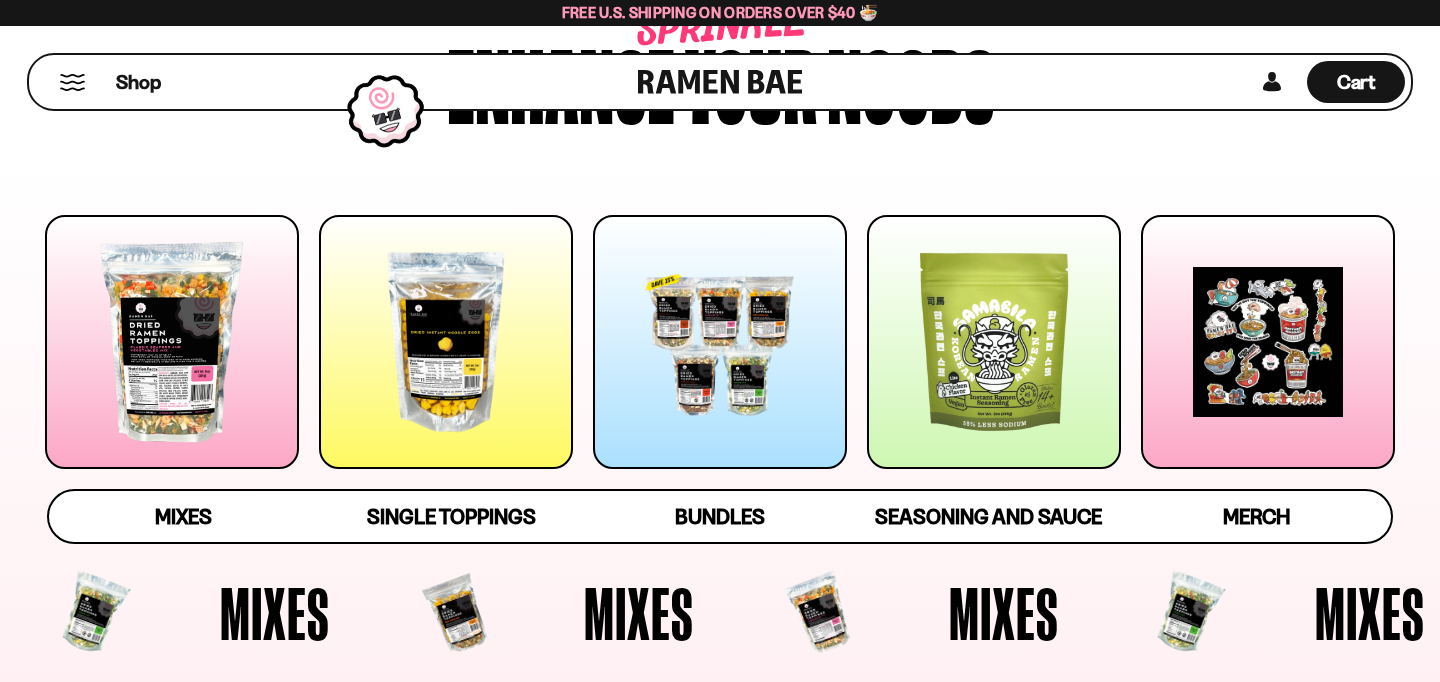 scroll, scrollTop: 259, scrollLeft: 0, axis: vertical 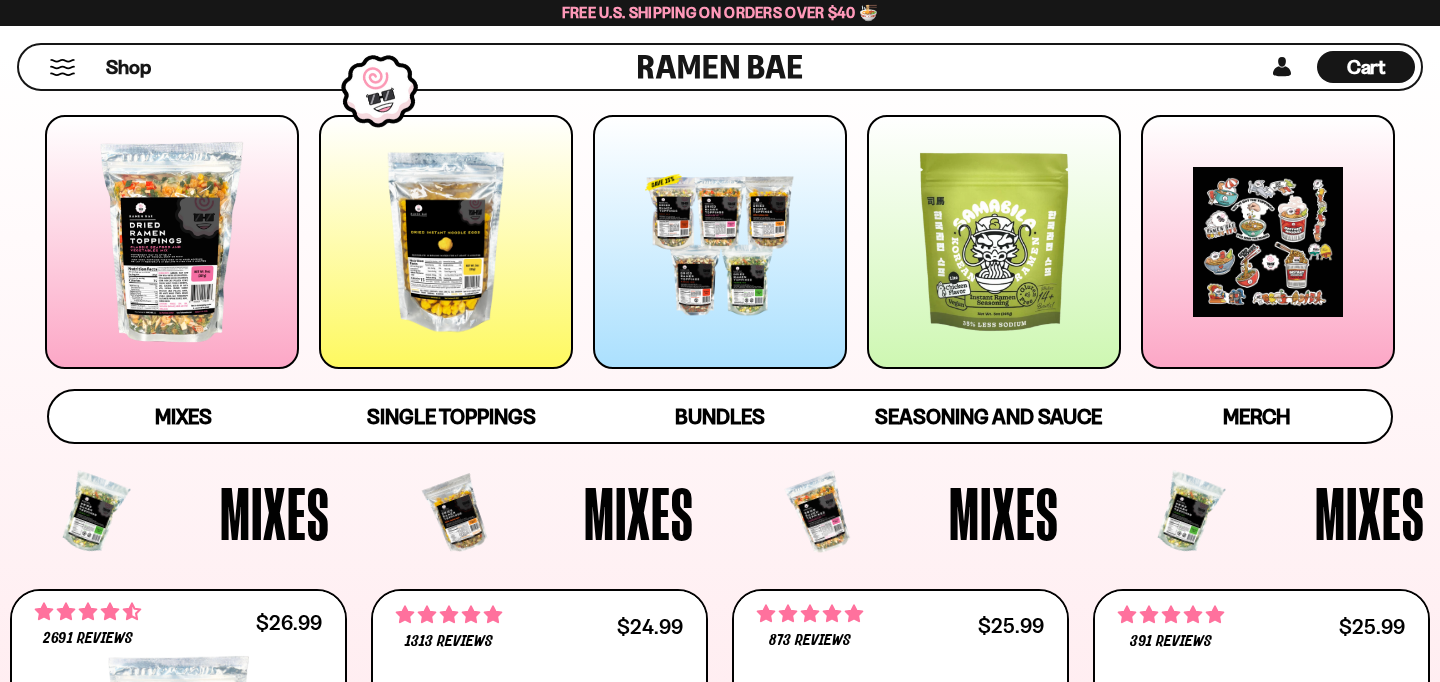 type on "**********" 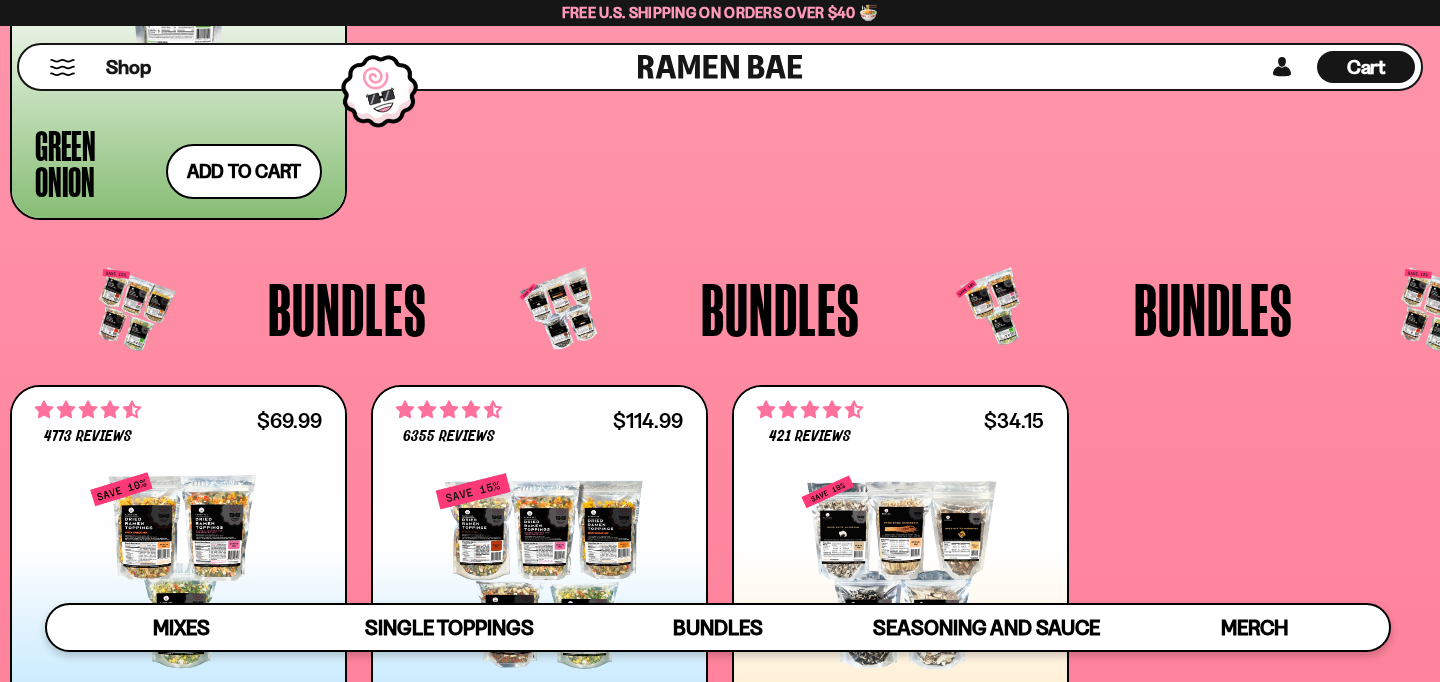 scroll, scrollTop: 3474, scrollLeft: 0, axis: vertical 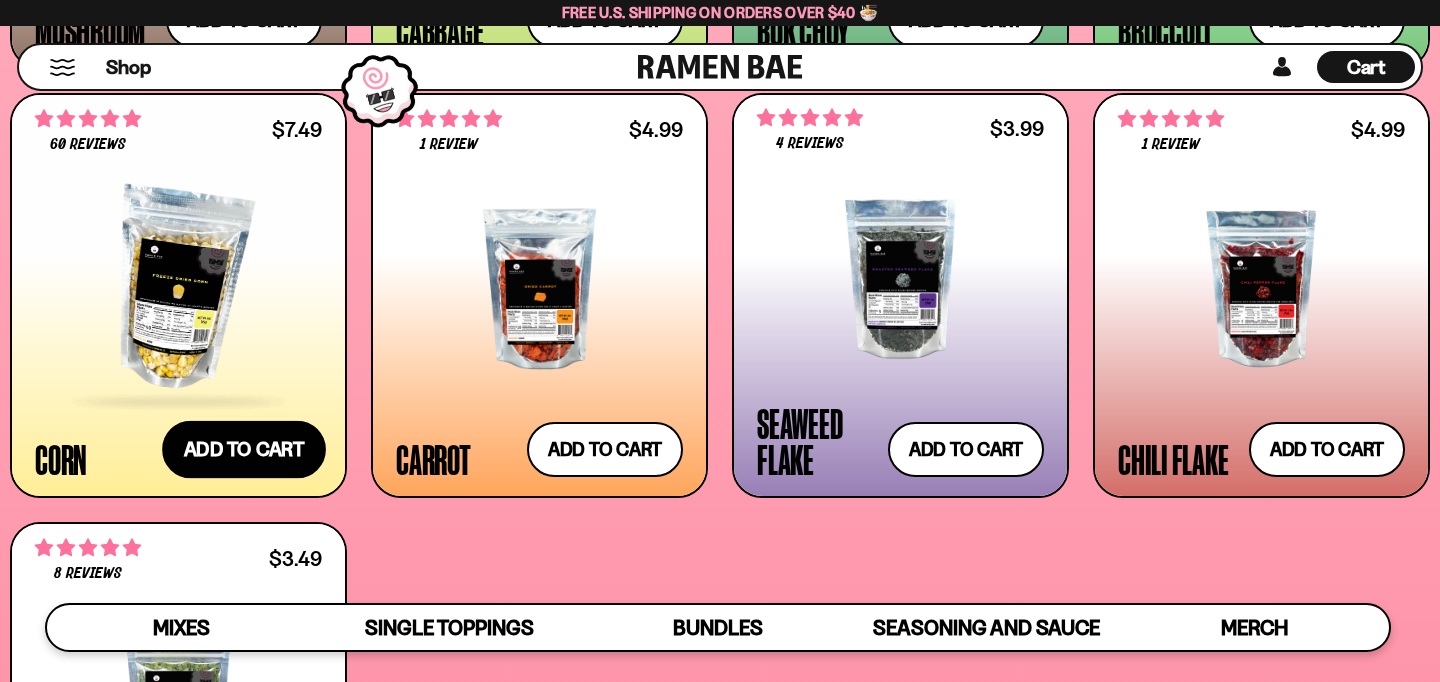 click on "Add to cart
Add
—
Regular price
$7.49
Regular price
Sale price
$7.49
Unit price
/
per" at bounding box center [244, 450] 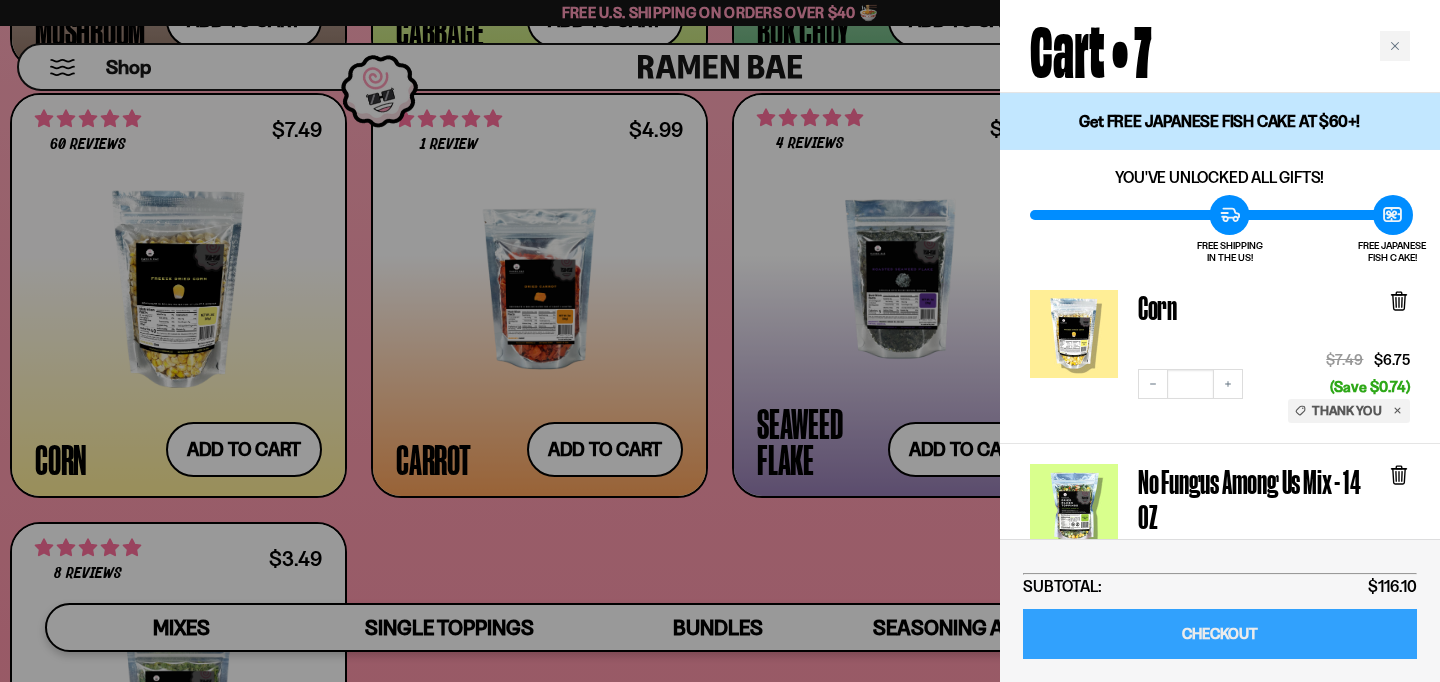 click on "CHECKOUT" at bounding box center (1220, 634) 